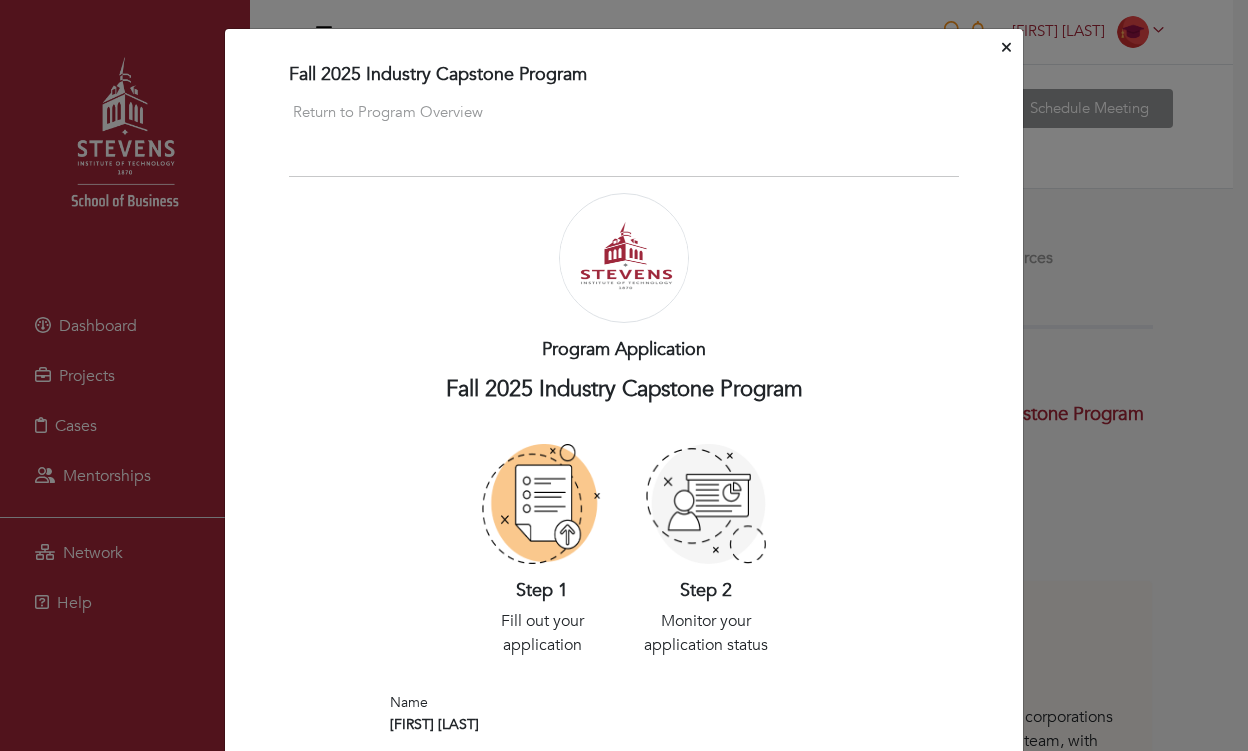 scroll, scrollTop: 0, scrollLeft: 0, axis: both 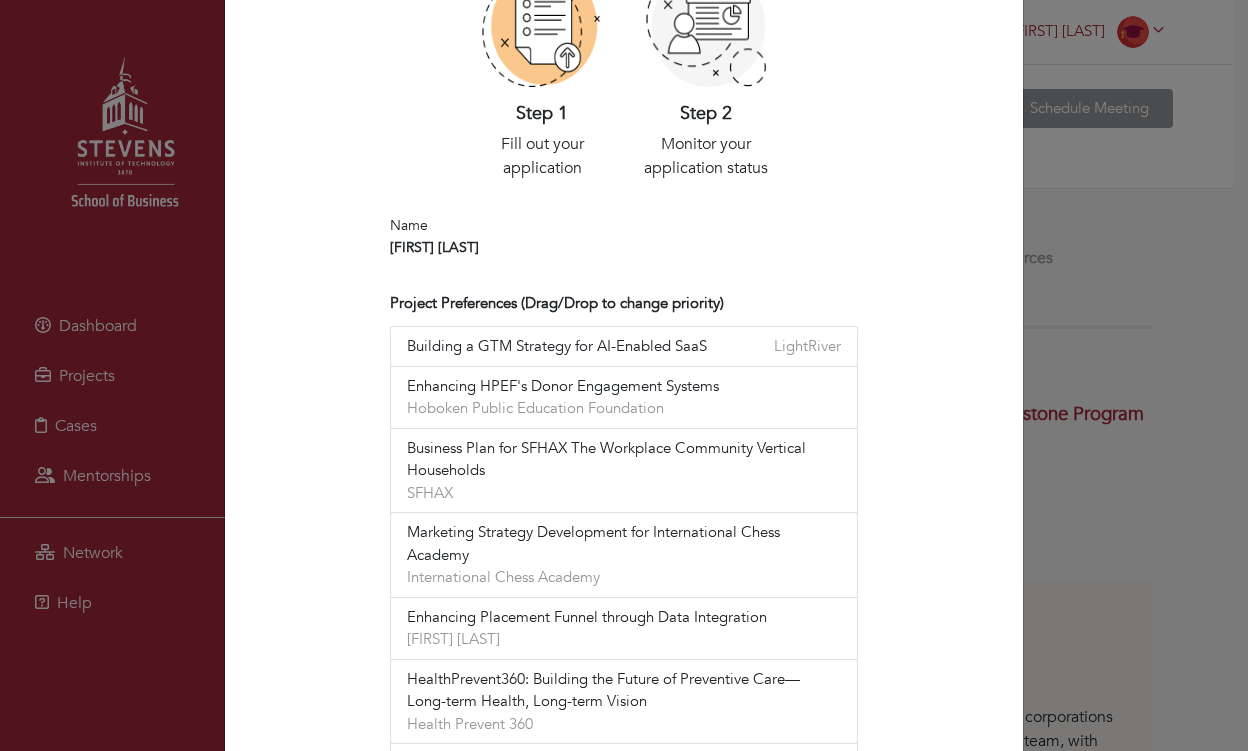 click on "Marketing Strategy Development for International Chess Academy" at bounding box center (624, 543) 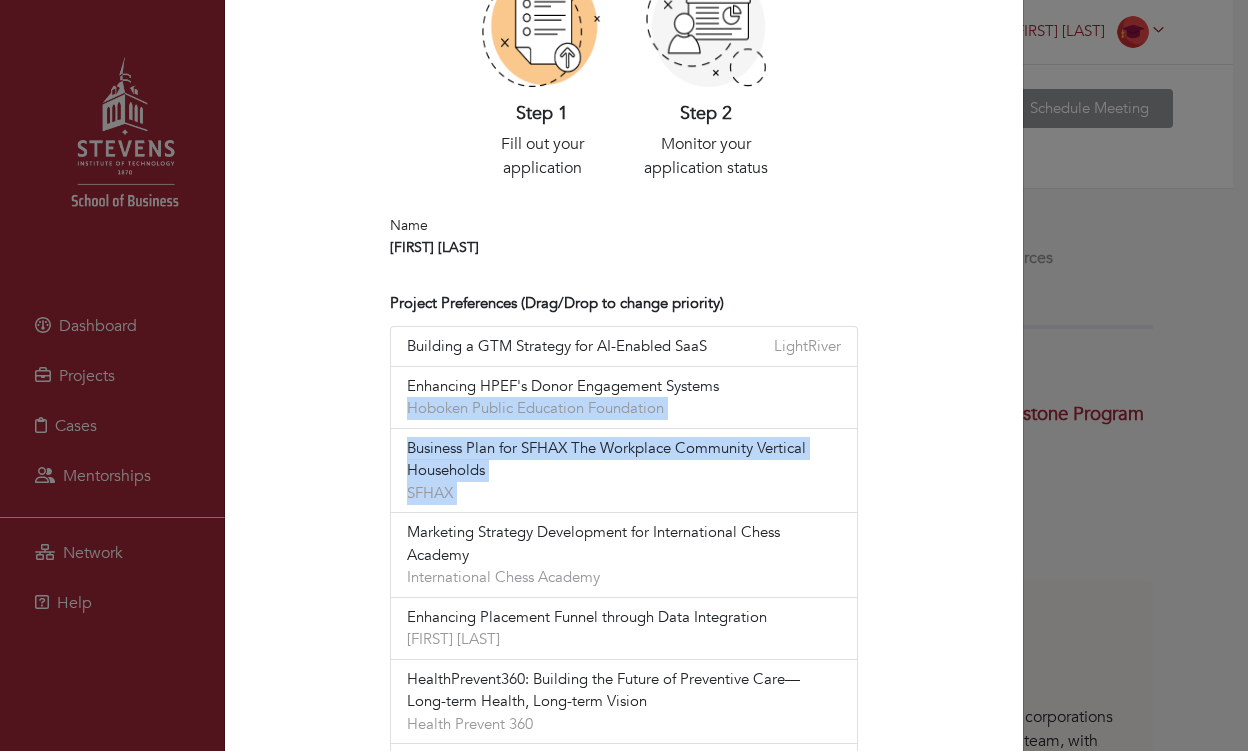 drag, startPoint x: 695, startPoint y: 536, endPoint x: 685, endPoint y: 400, distance: 136.36716 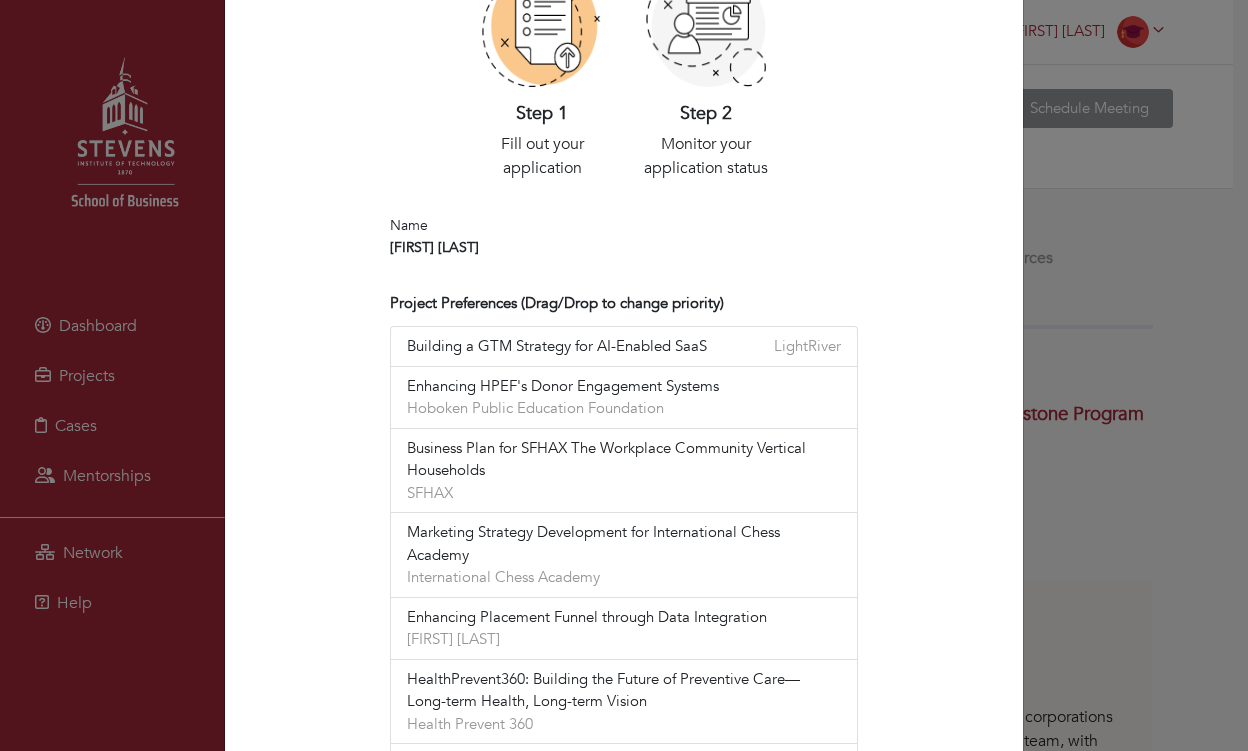 click on "Marketing Strategy Development for International Chess Academy
International Chess Academy" at bounding box center (624, 555) 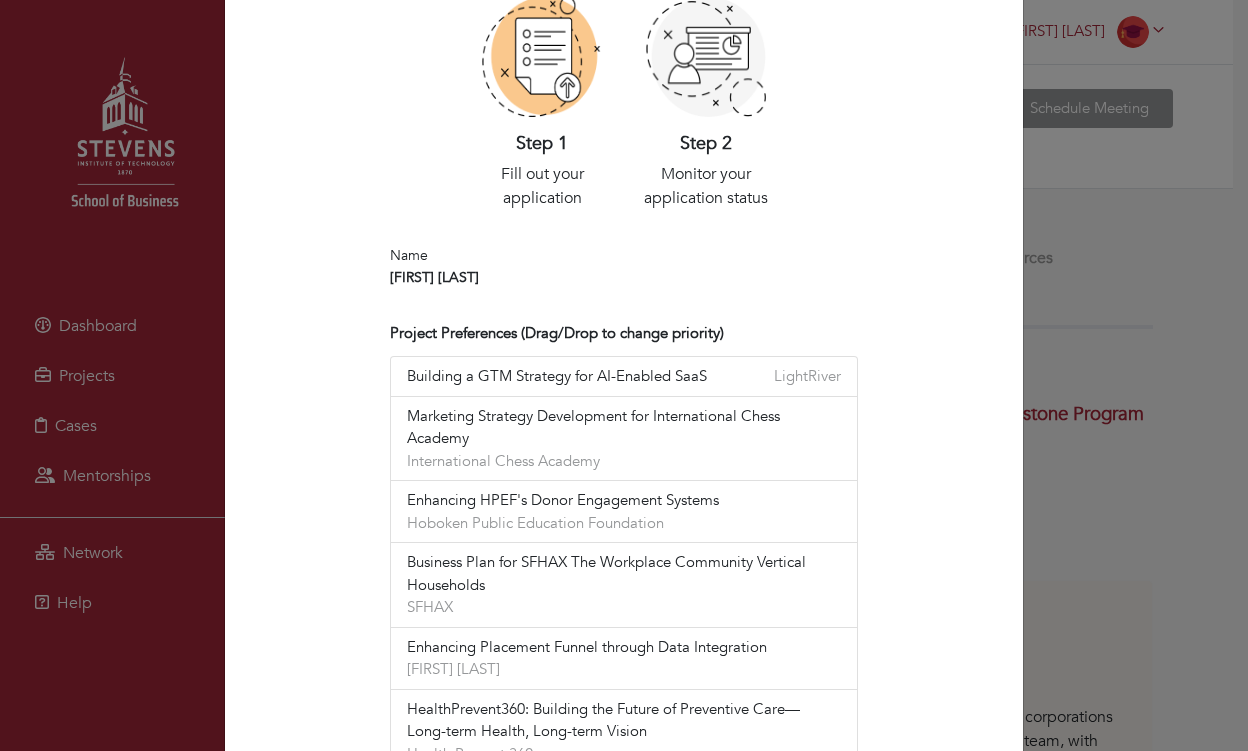 scroll, scrollTop: 618, scrollLeft: 0, axis: vertical 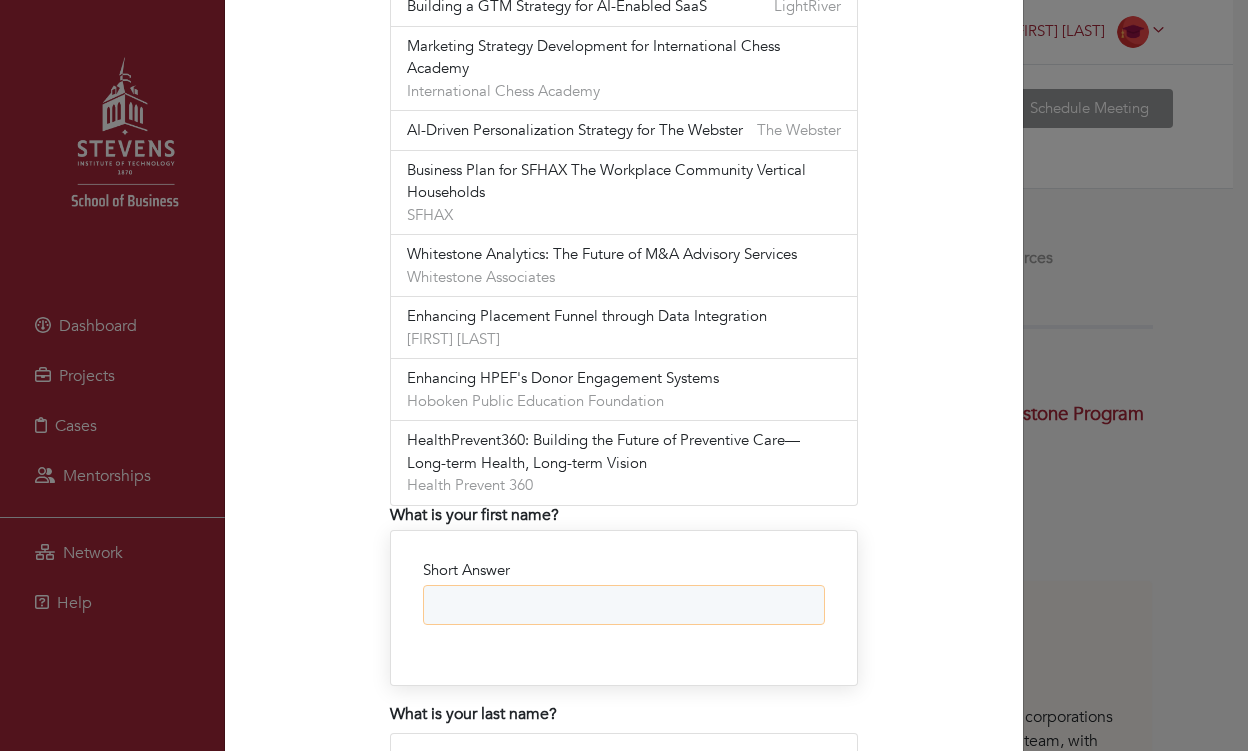 click on "Short Answer" at bounding box center [624, 605] 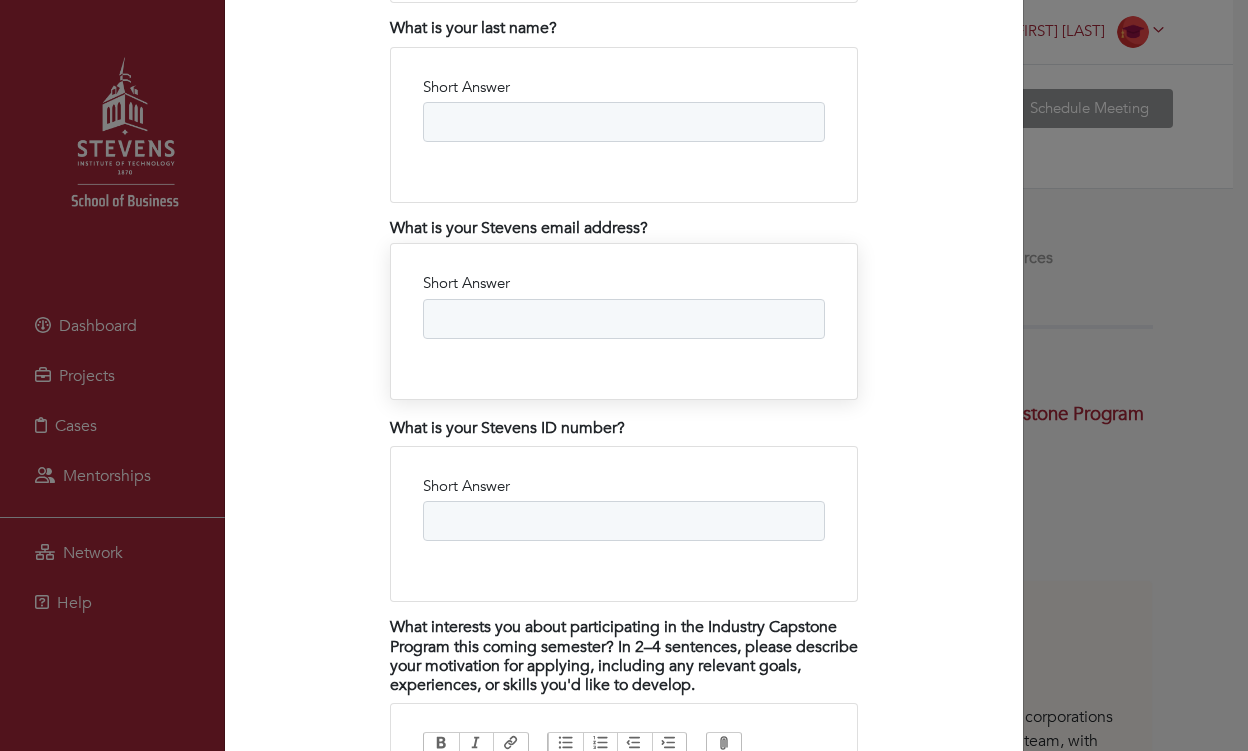 scroll, scrollTop: 1099, scrollLeft: 0, axis: vertical 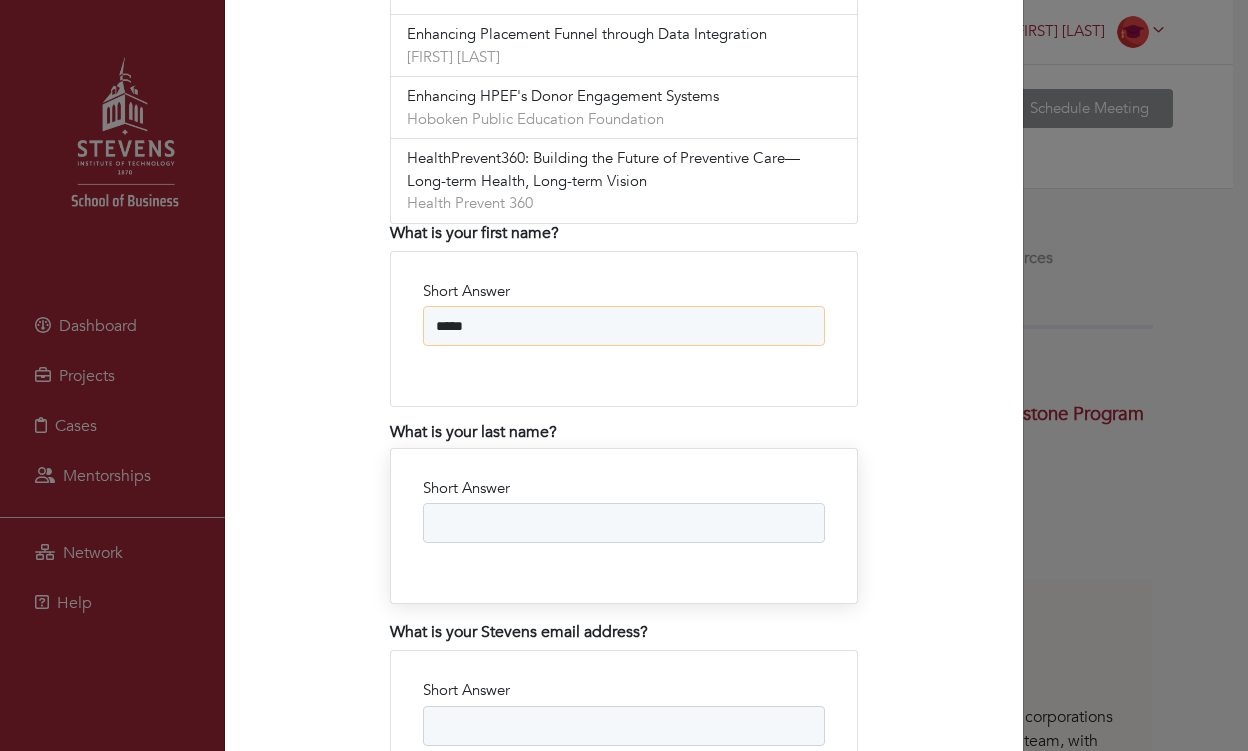 type on "*****" 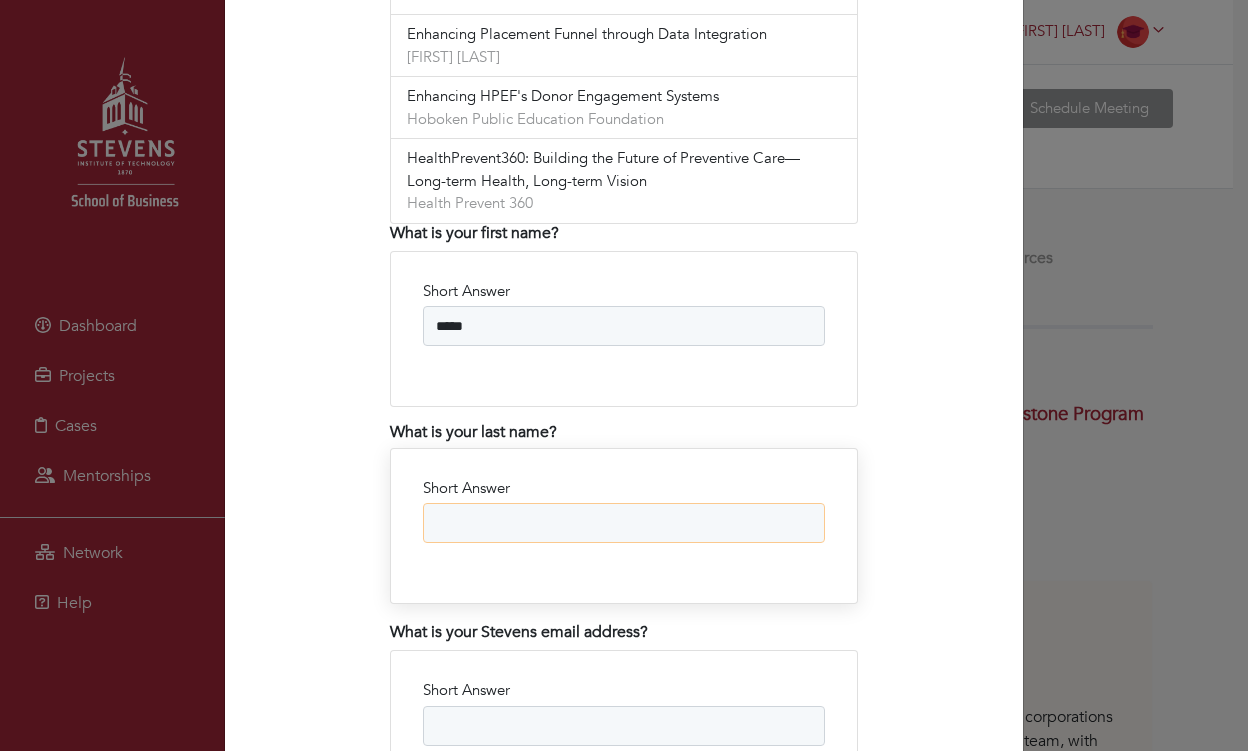 click on "Short Answer" at bounding box center [624, 523] 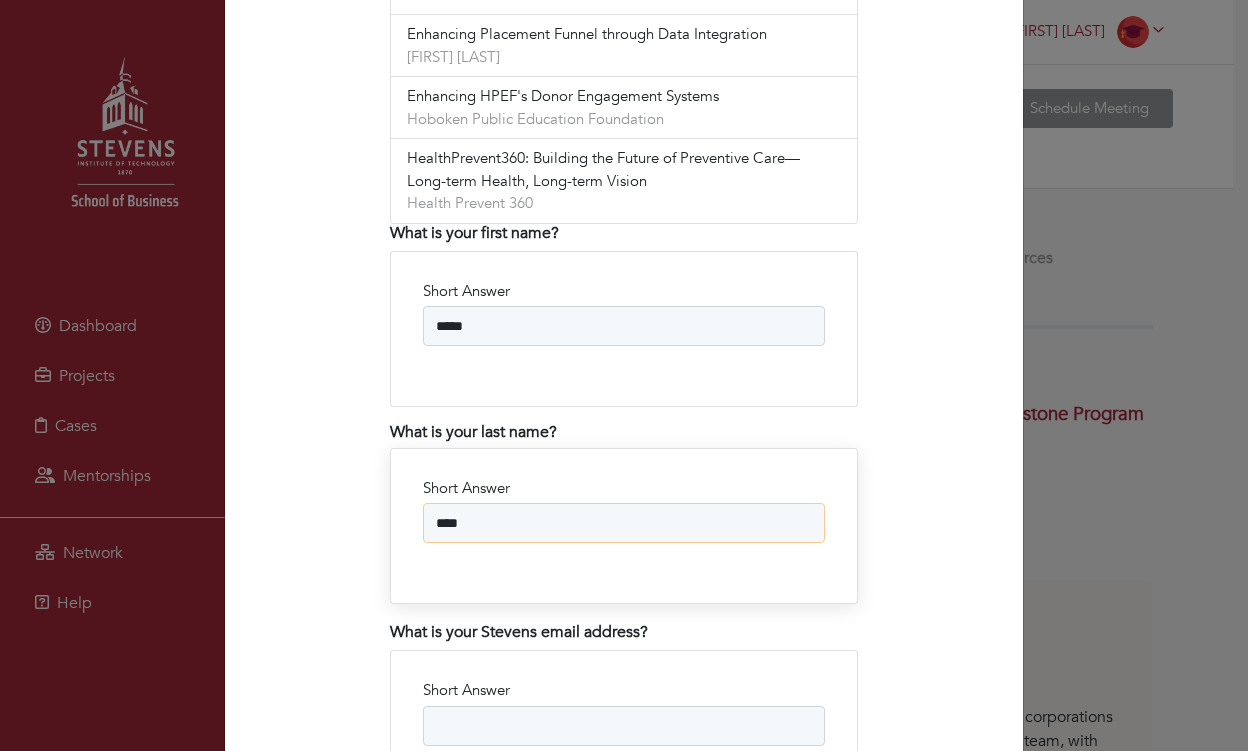 type on "****" 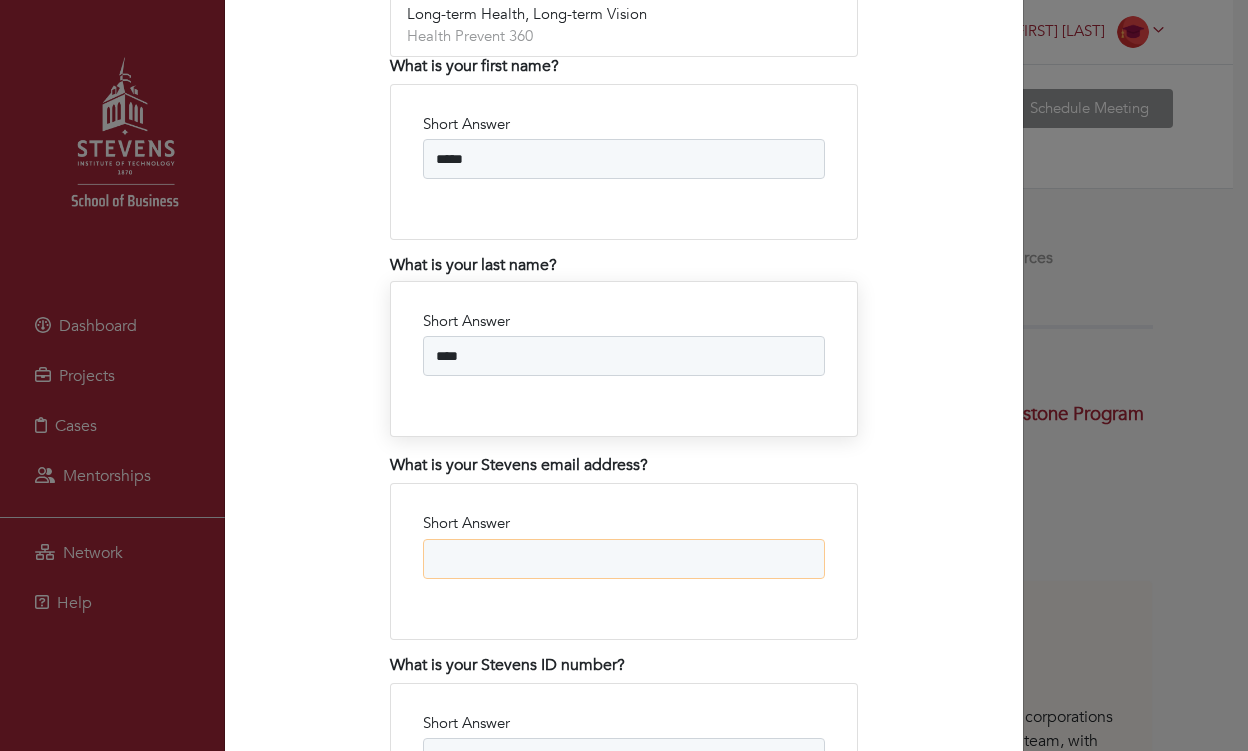 scroll, scrollTop: 1270, scrollLeft: 0, axis: vertical 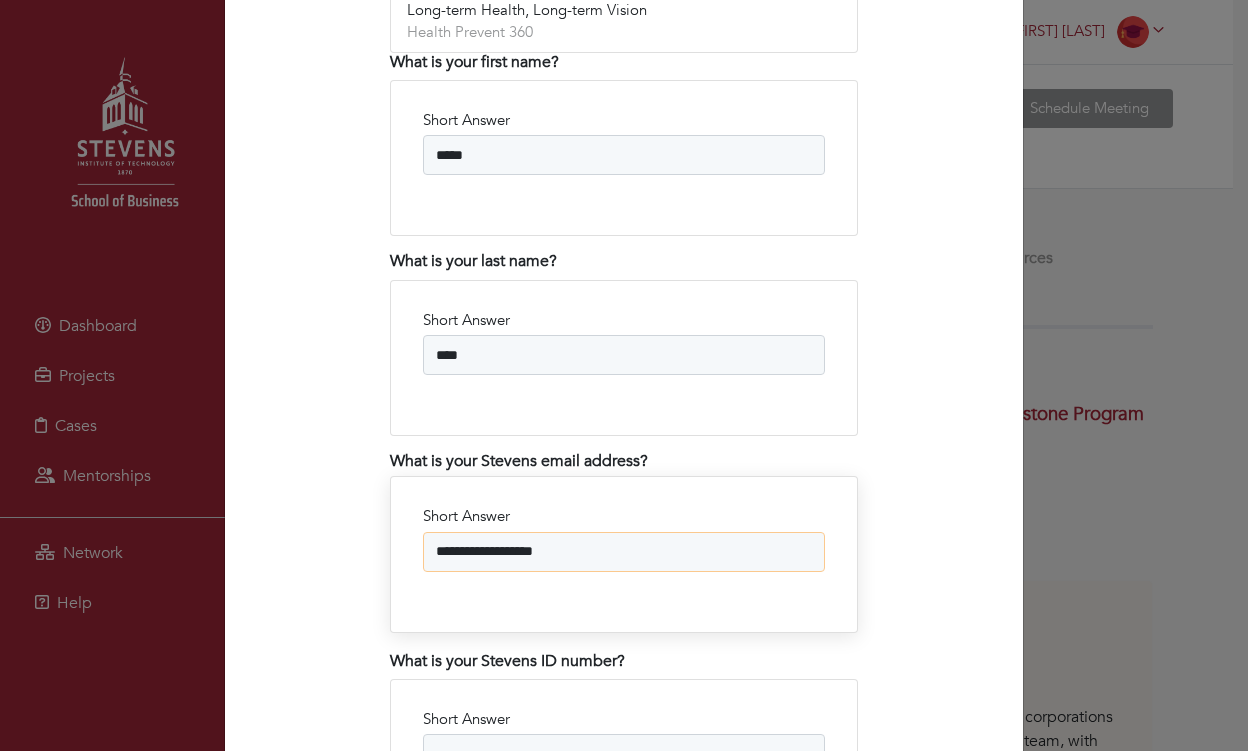 type on "**********" 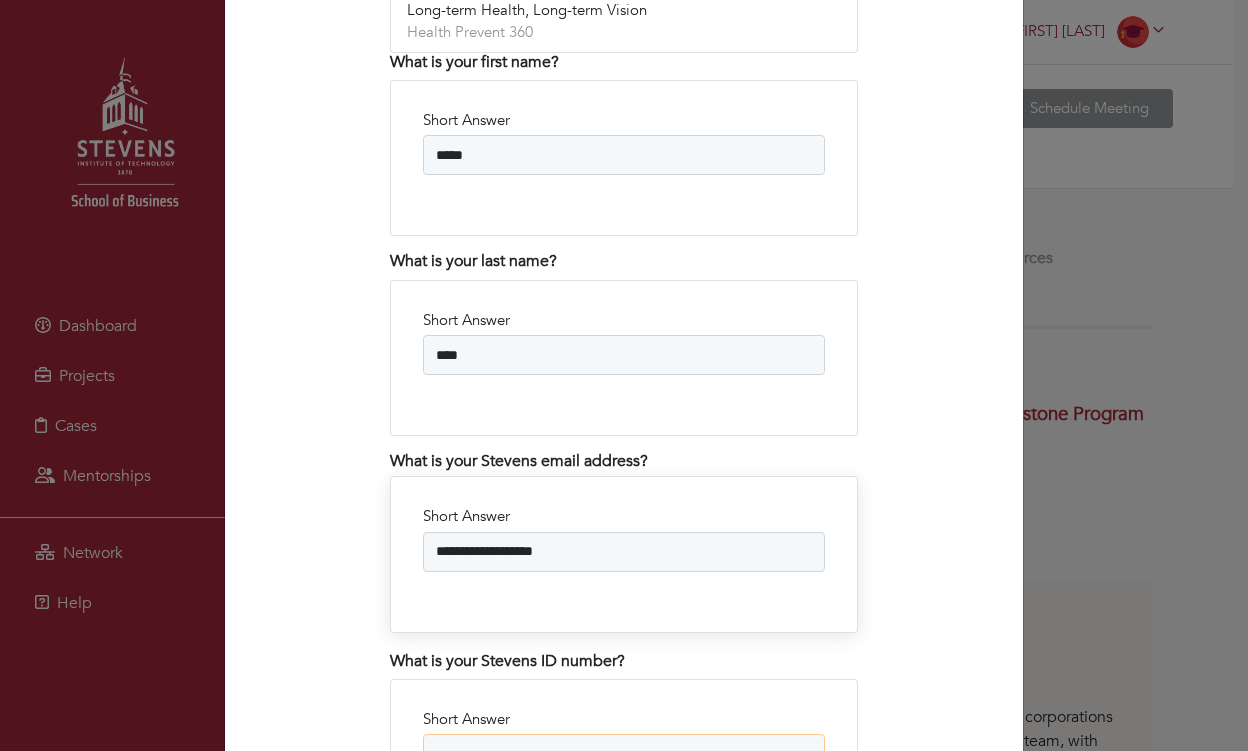 scroll, scrollTop: 1446, scrollLeft: 0, axis: vertical 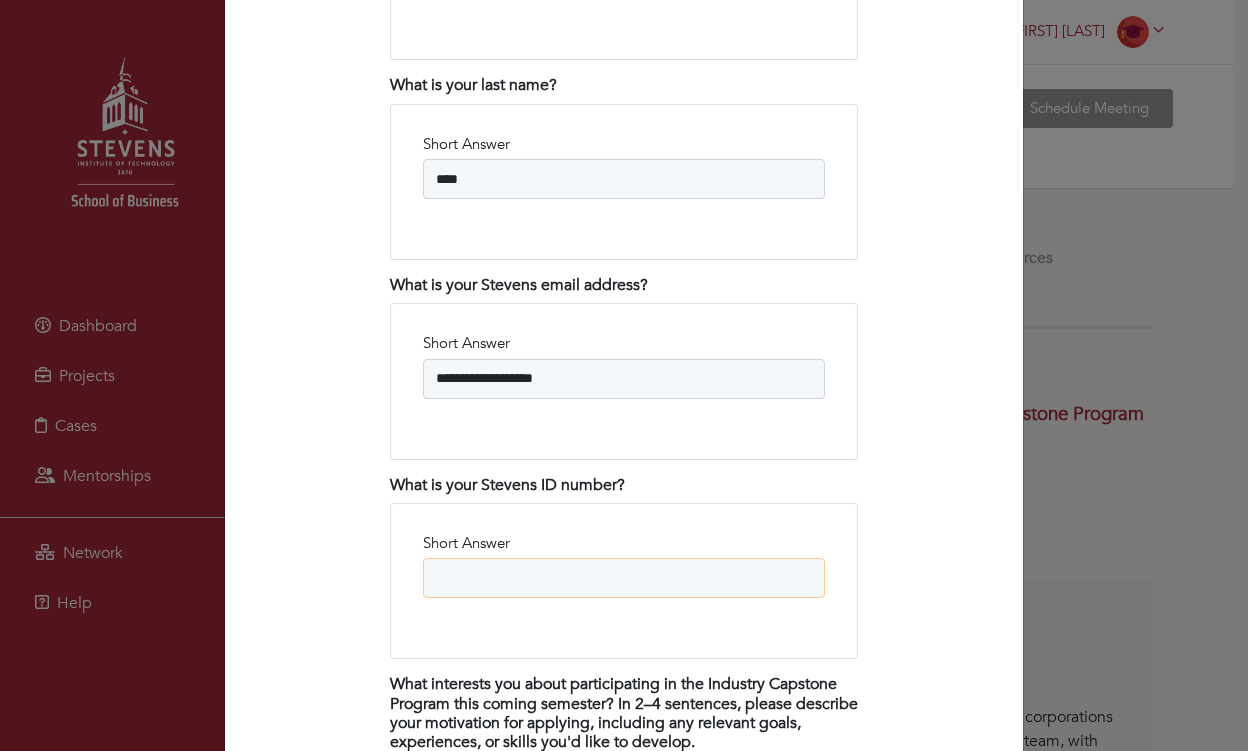 paste on "********" 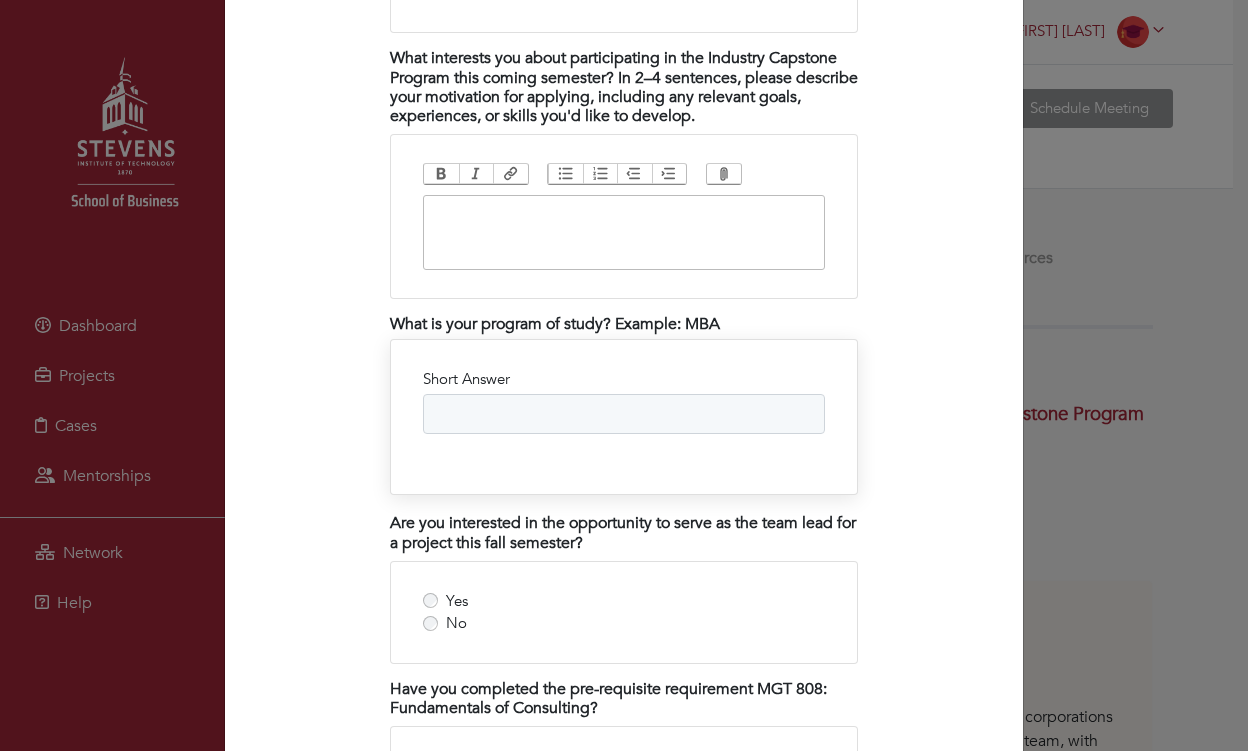 scroll, scrollTop: 1949, scrollLeft: 0, axis: vertical 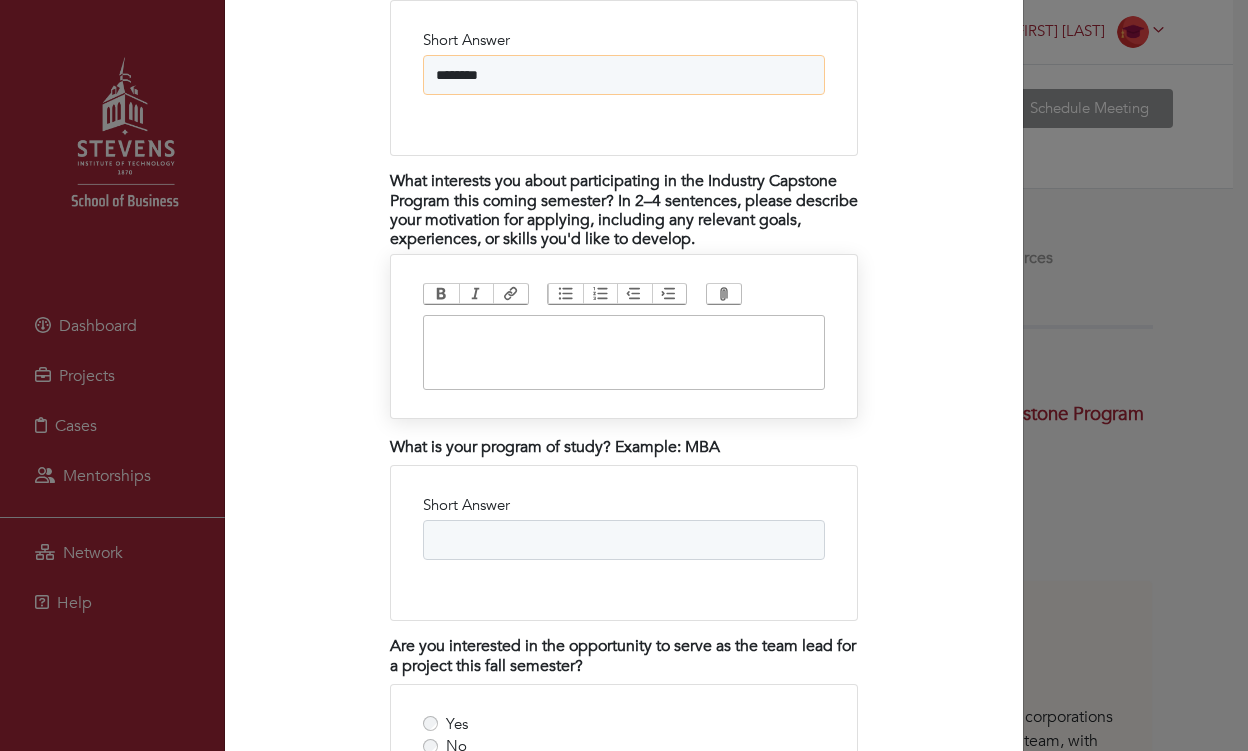 type on "********" 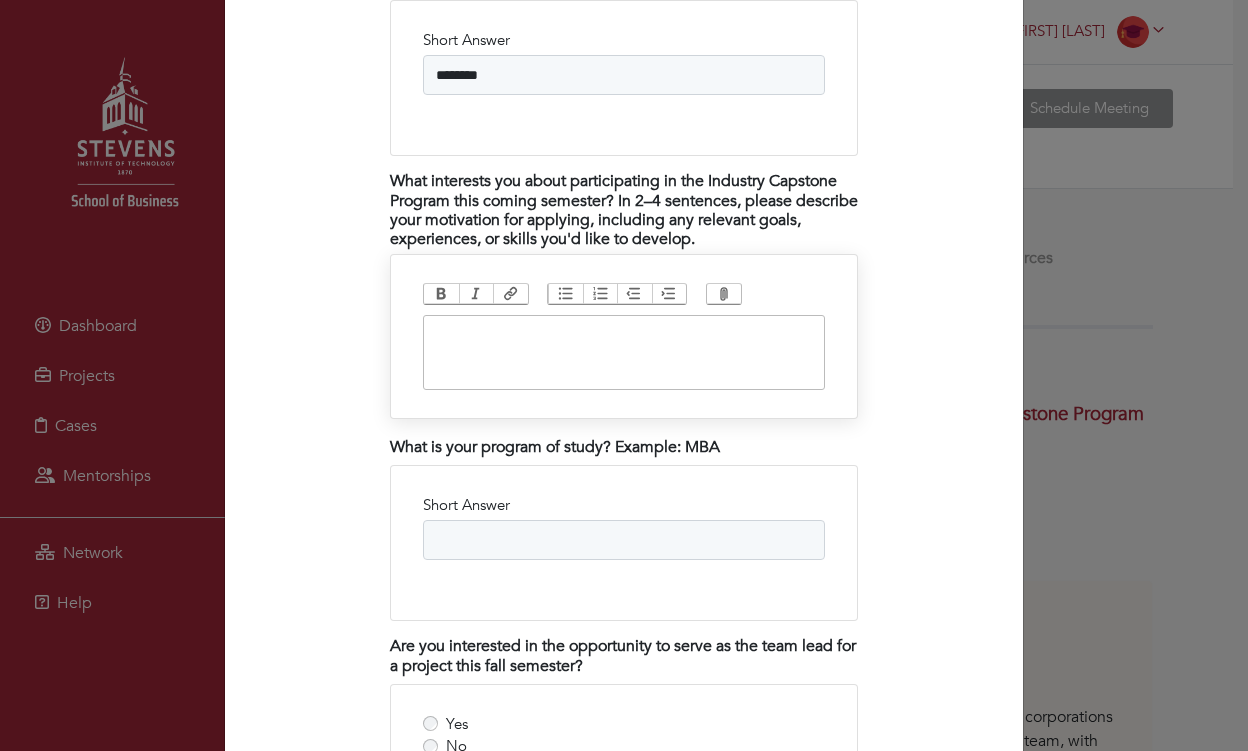 click at bounding box center [624, 352] 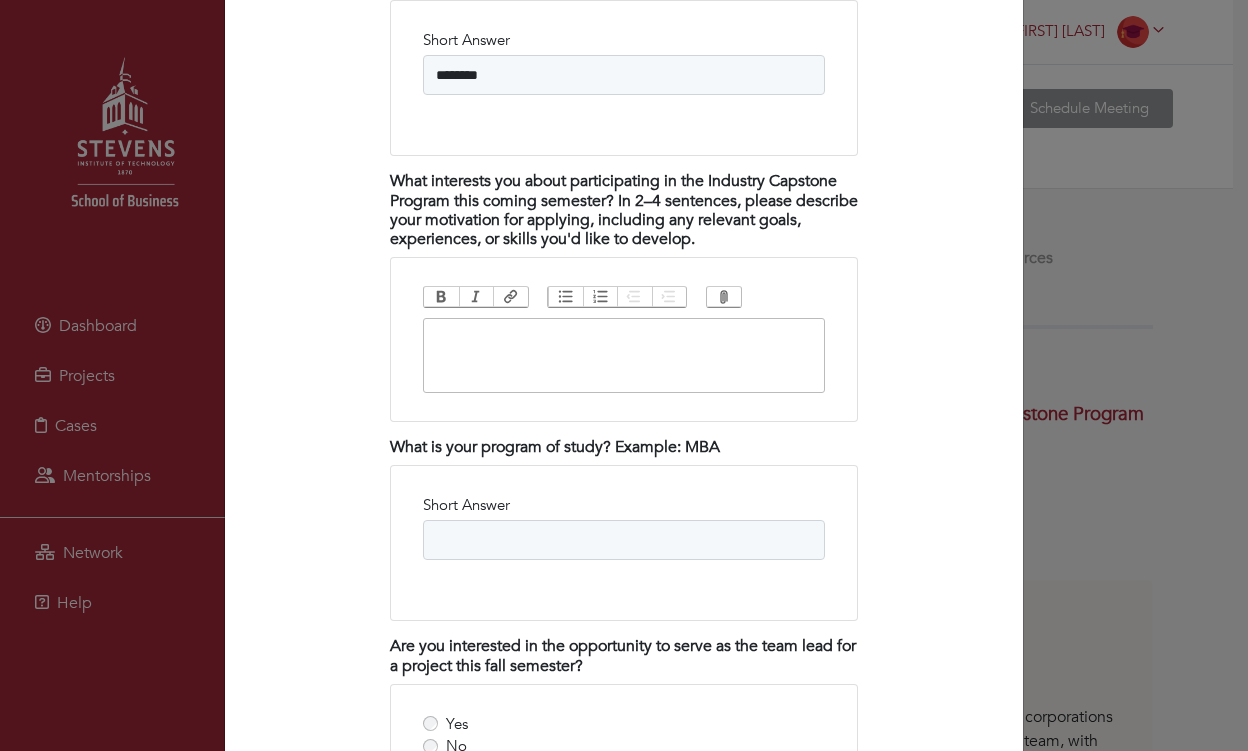 click on "Fall [YEAR] Industry Capstone Program
Return to Program Overview
Program Application
Fall [YEAR] Industry Capstone Program
Step 1
Fill out your application
Step 2
Monitor your application status
Name
[FIRST] [LAST]
Project Preferences (Drag/Drop to change priority)
Building a GTM Strategy for AI-Enabled SaaS
LightRiver" at bounding box center (624, 375) 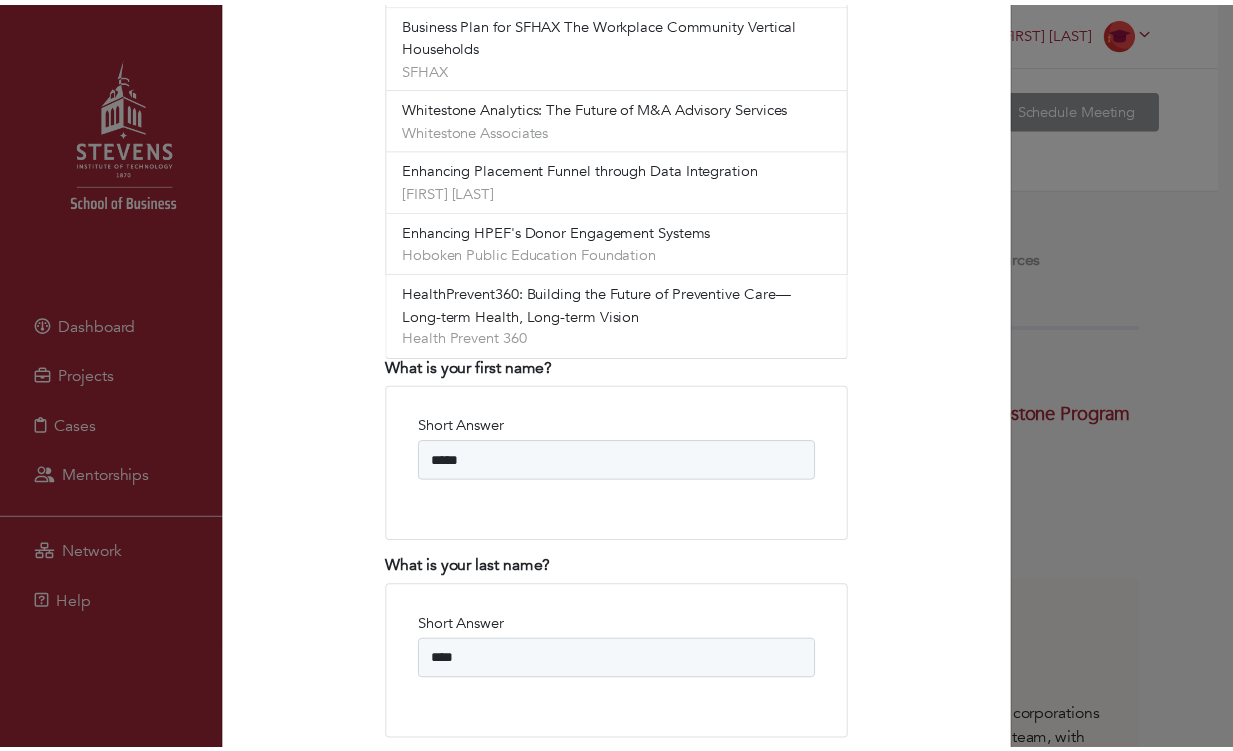 scroll, scrollTop: 0, scrollLeft: 0, axis: both 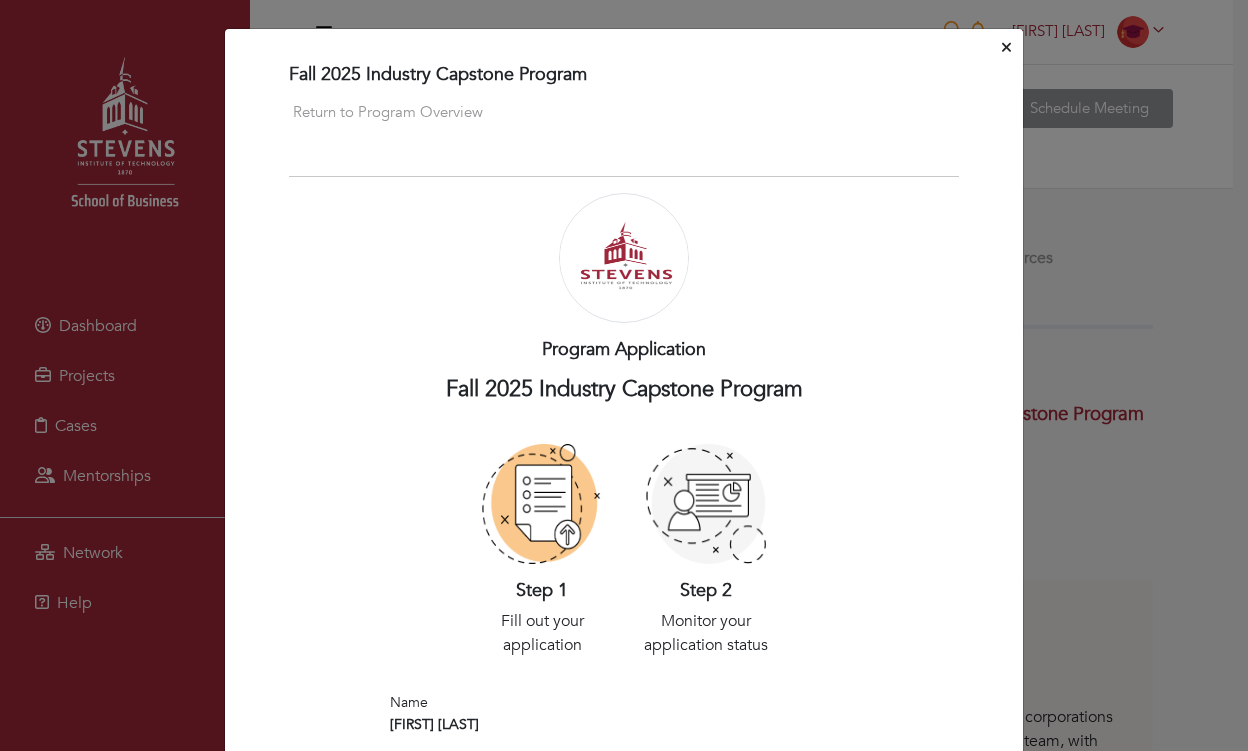 click 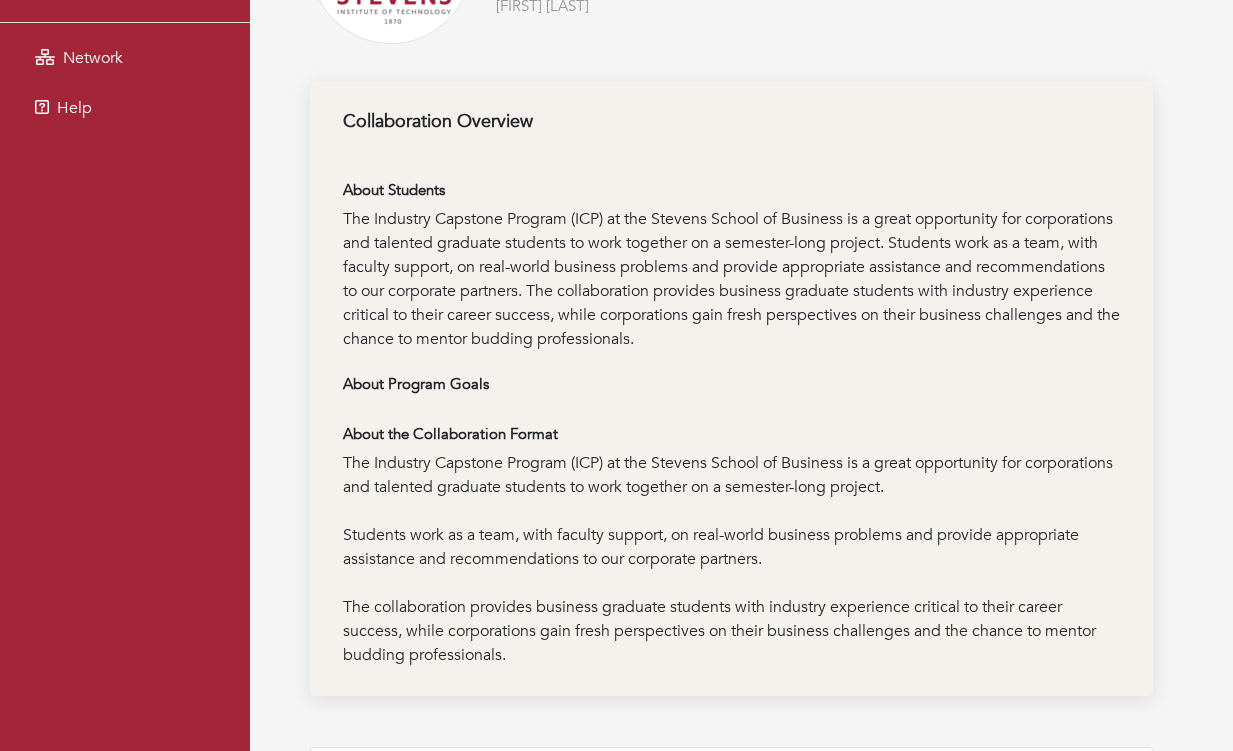 scroll, scrollTop: 0, scrollLeft: 0, axis: both 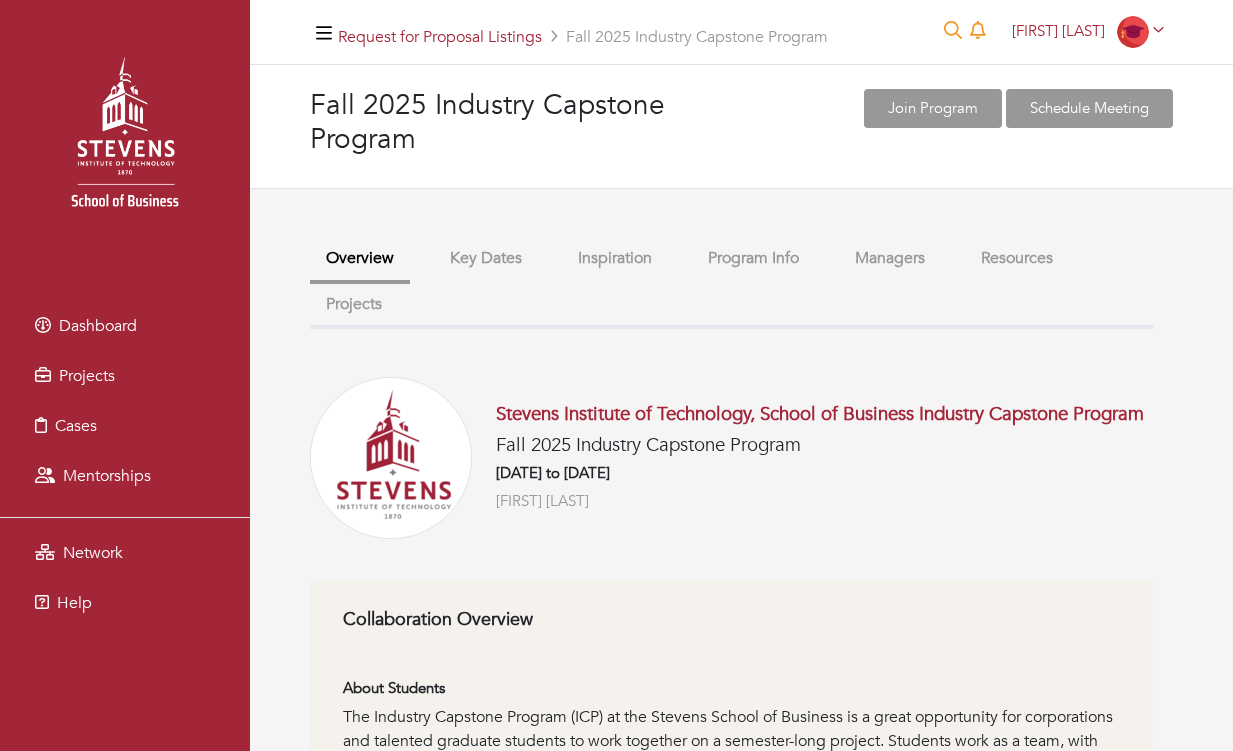 click on "Program Info" at bounding box center [753, 258] 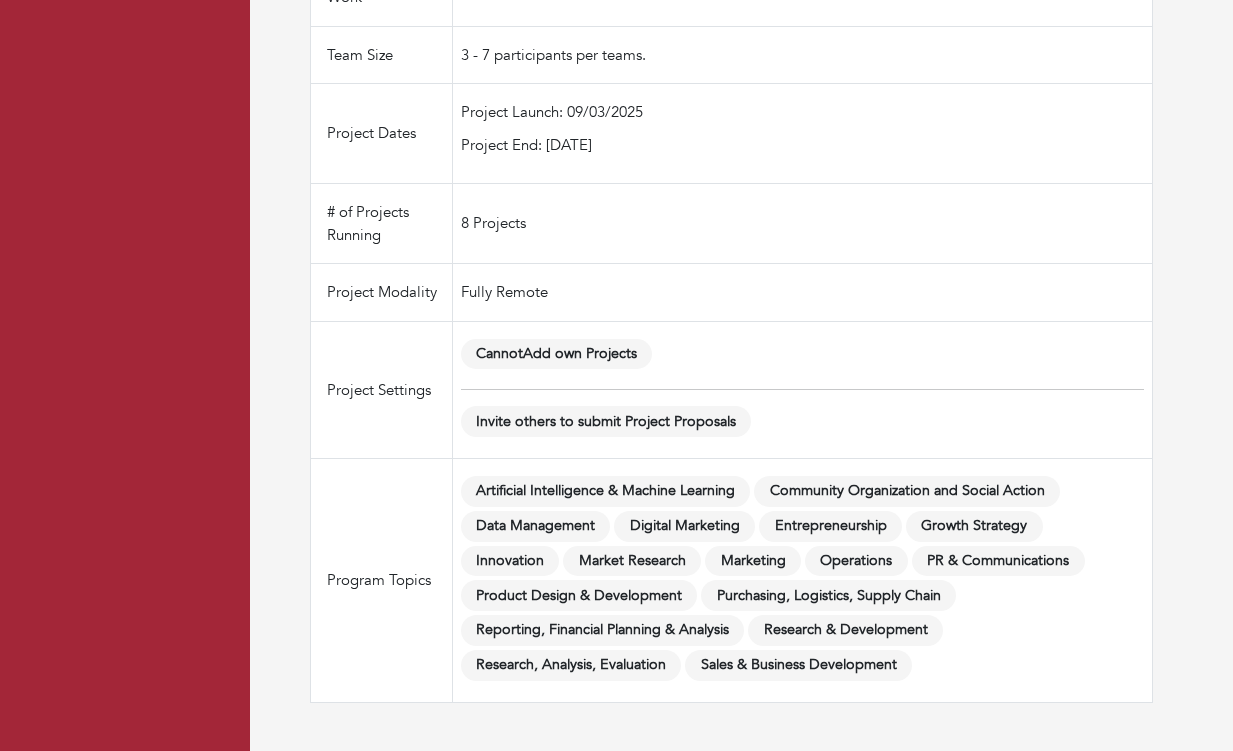 scroll, scrollTop: 0, scrollLeft: 0, axis: both 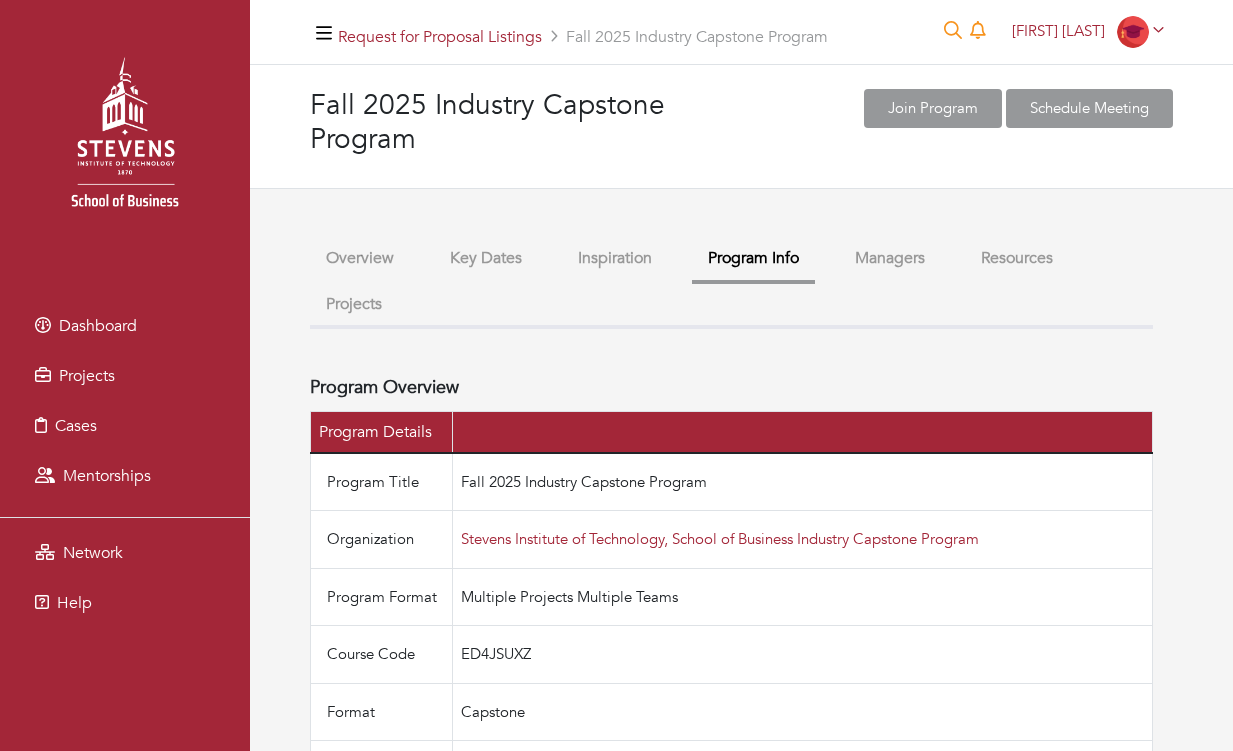 click on "Resources" at bounding box center [1017, 258] 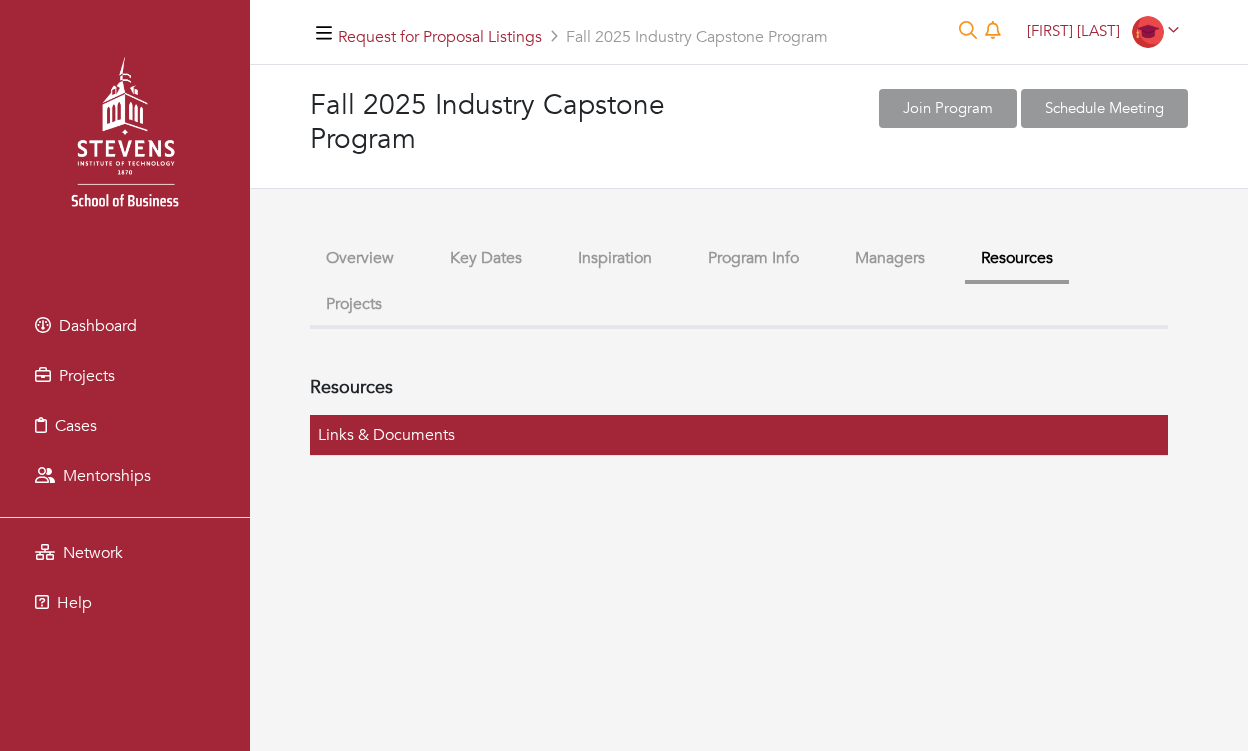 click on "Managers" at bounding box center (890, 258) 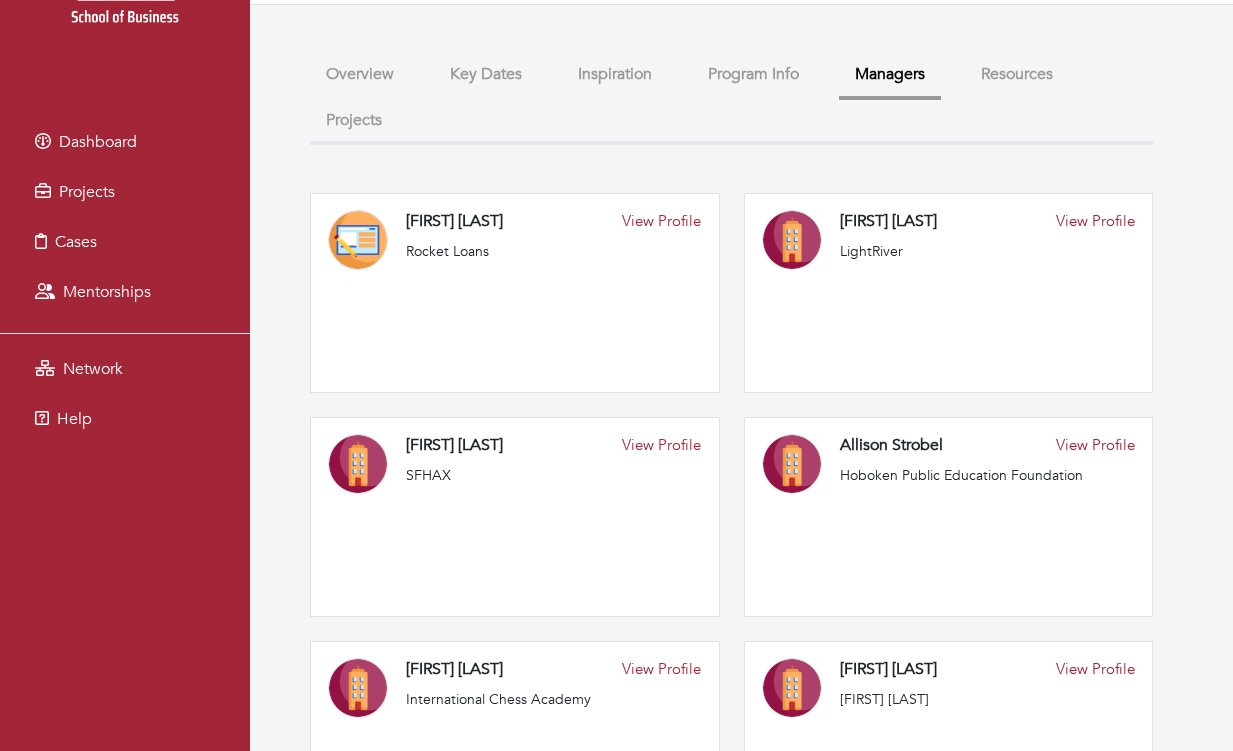 scroll, scrollTop: 0, scrollLeft: 0, axis: both 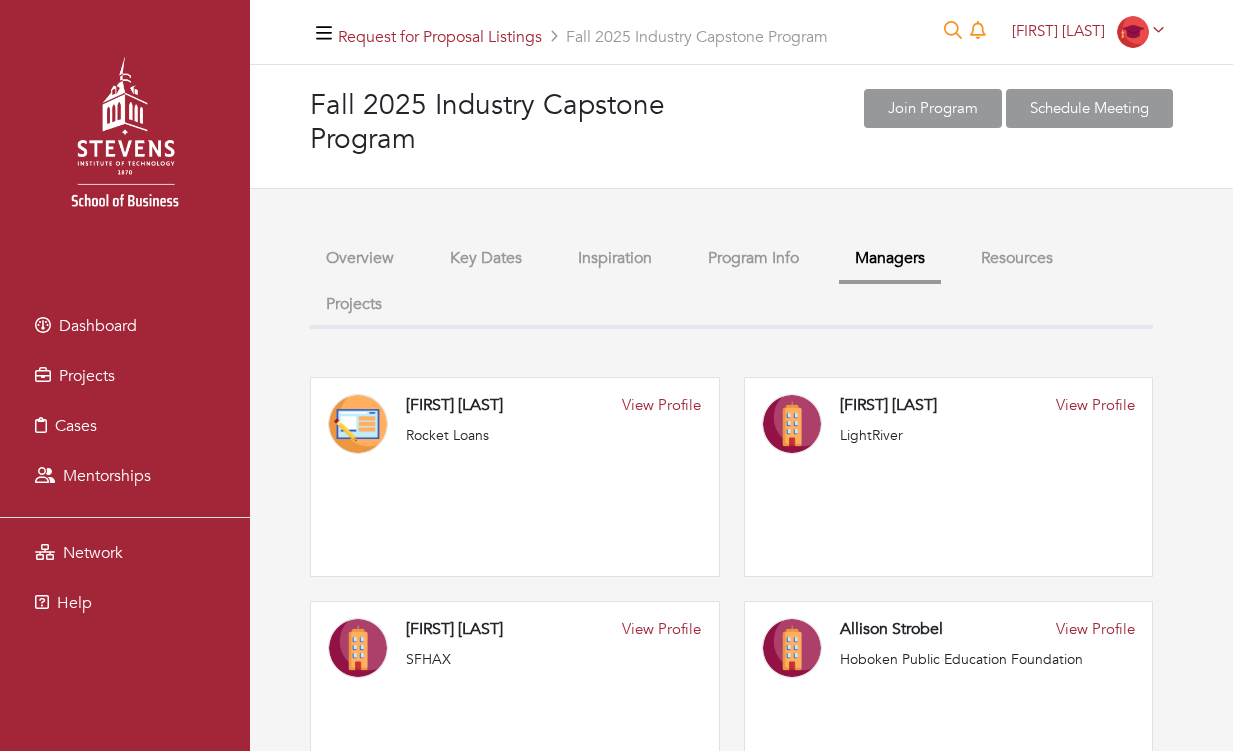 click on "Inspiration" at bounding box center (615, 258) 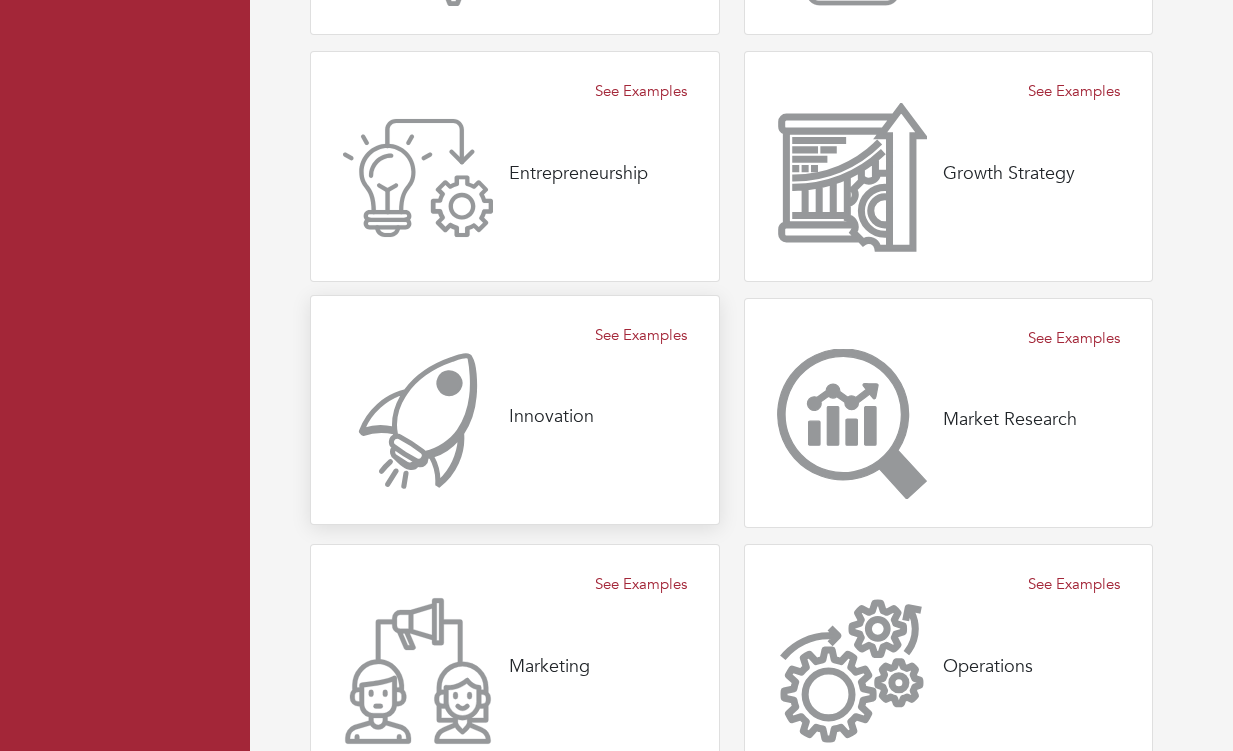 scroll, scrollTop: 0, scrollLeft: 0, axis: both 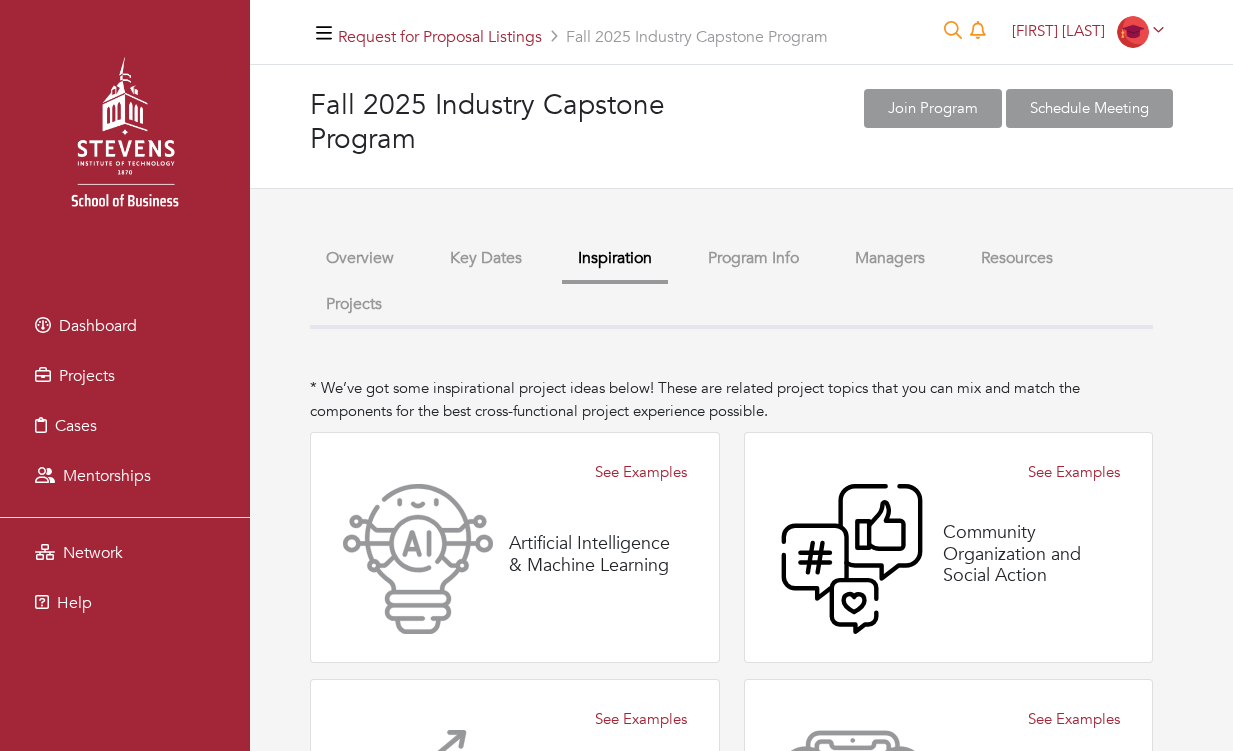 click on "Overview" at bounding box center [360, 258] 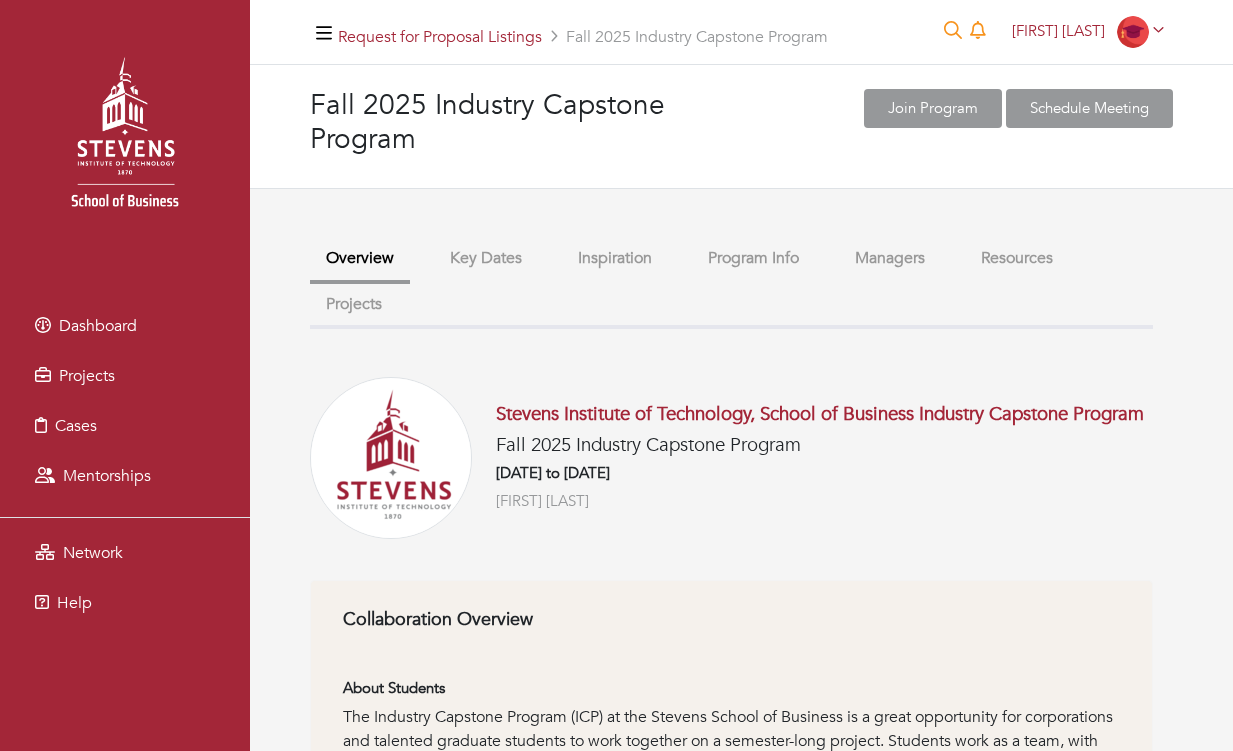 scroll, scrollTop: 4, scrollLeft: 0, axis: vertical 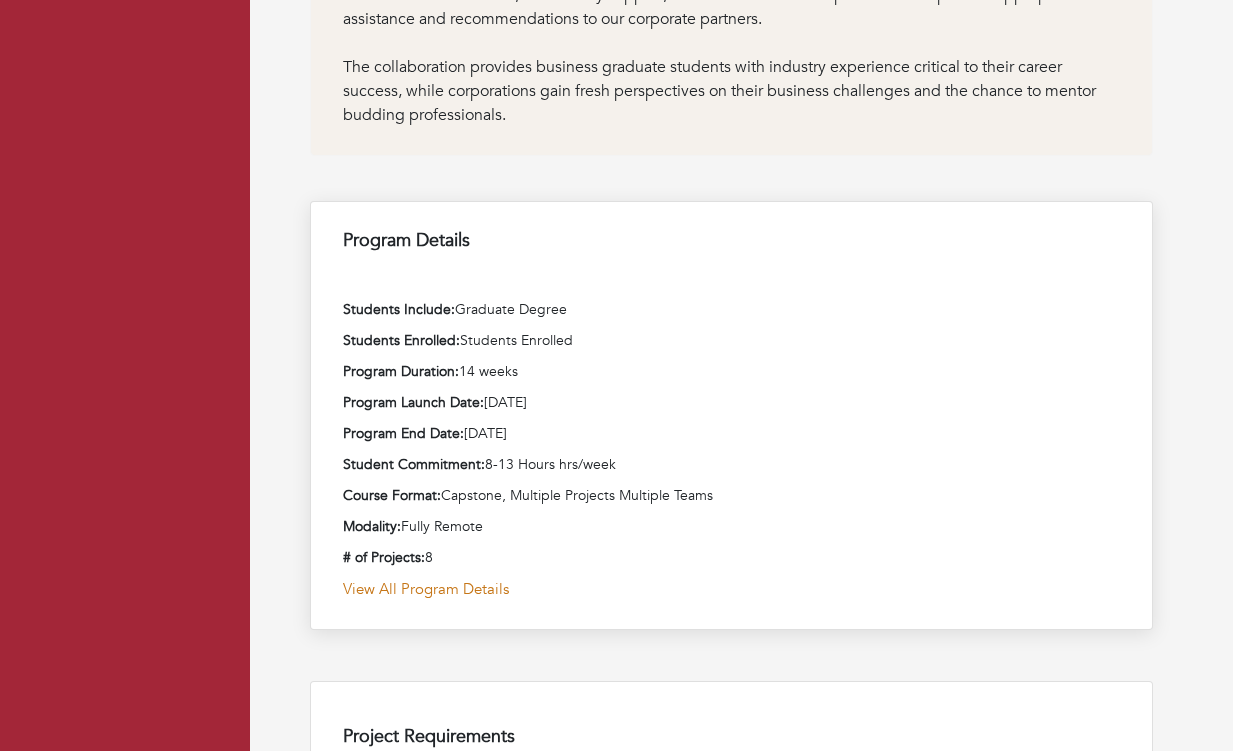 click on "View All Program Details" at bounding box center [731, 589] 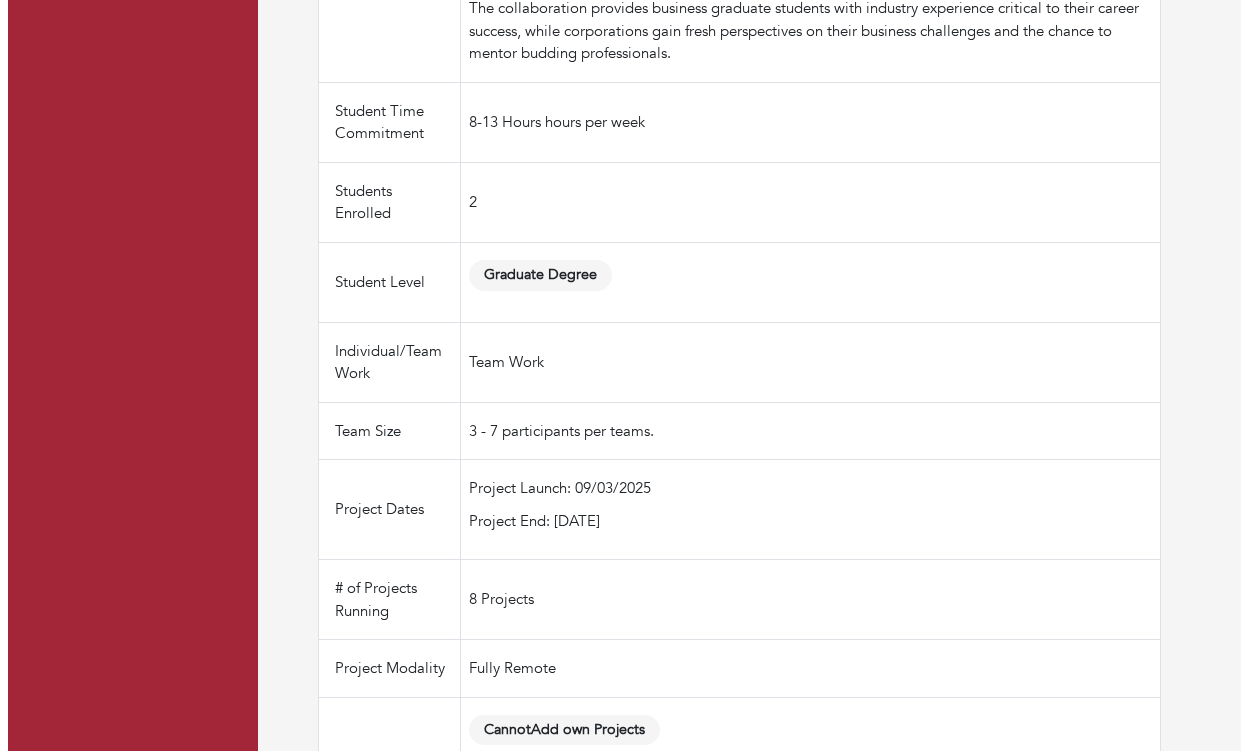 scroll, scrollTop: 75, scrollLeft: 0, axis: vertical 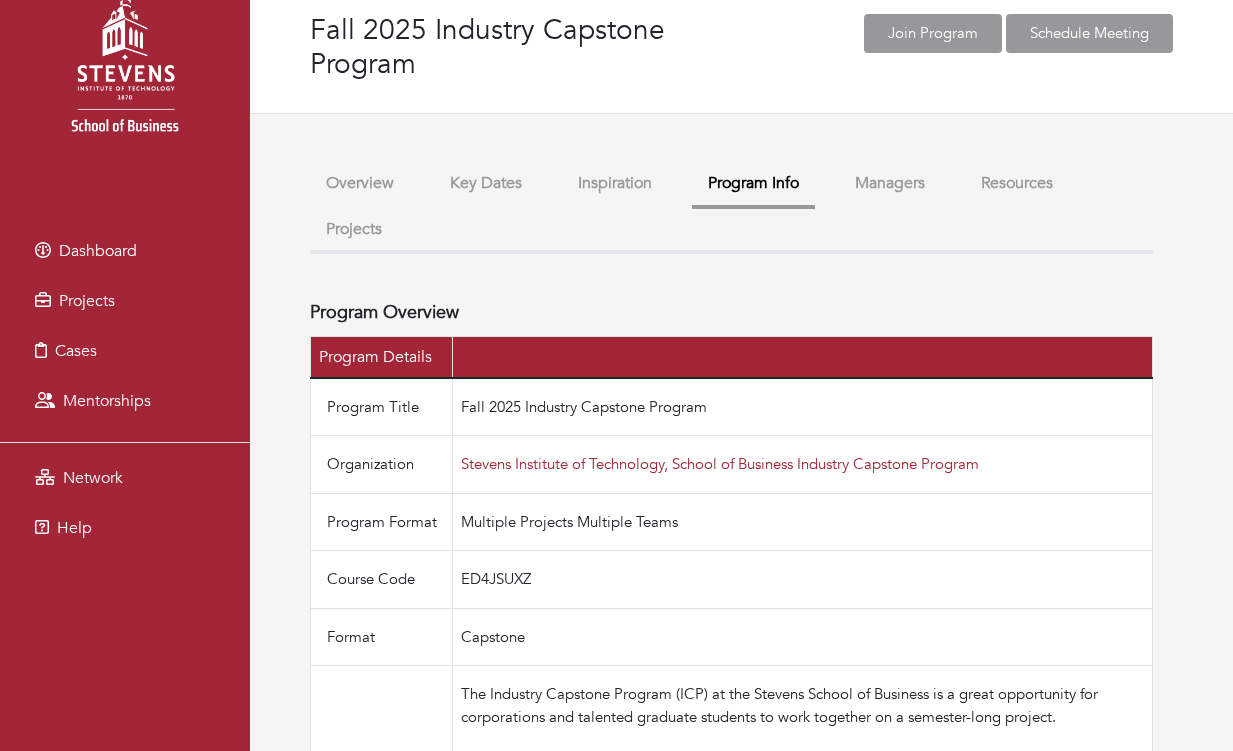 click on "Overview" at bounding box center (360, 183) 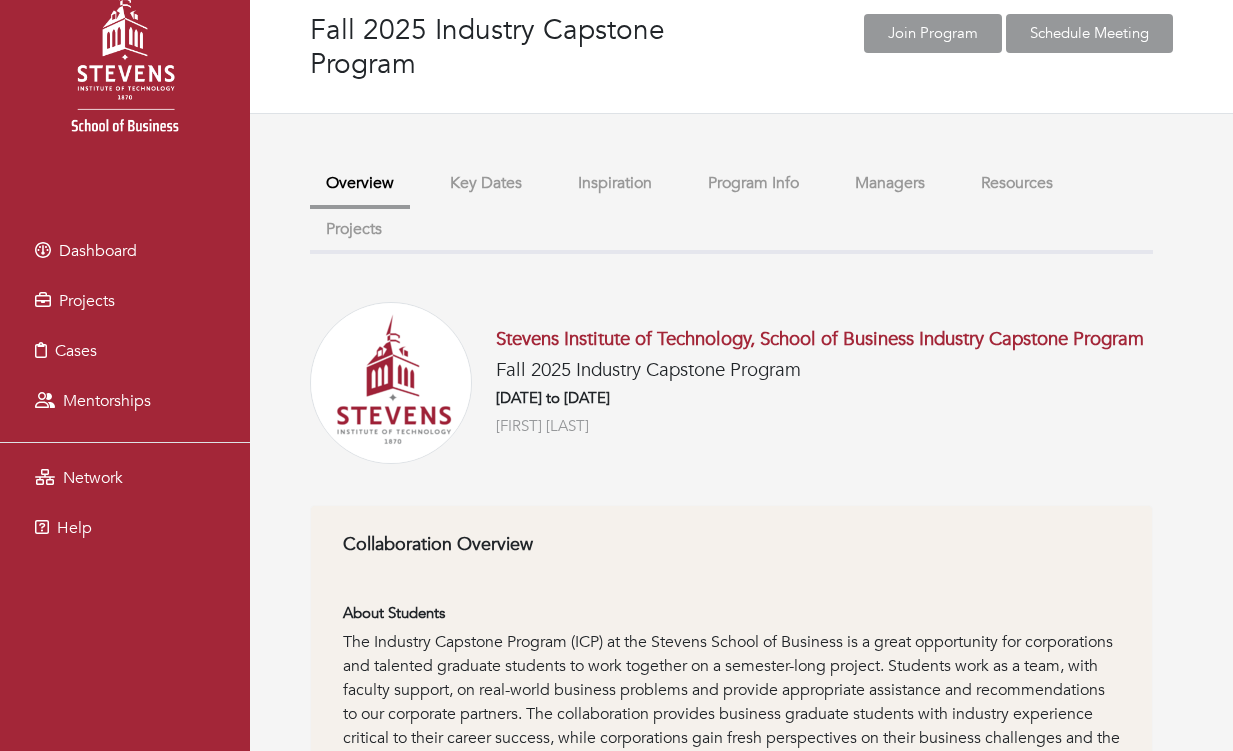 click on "Join Program" at bounding box center (933, 33) 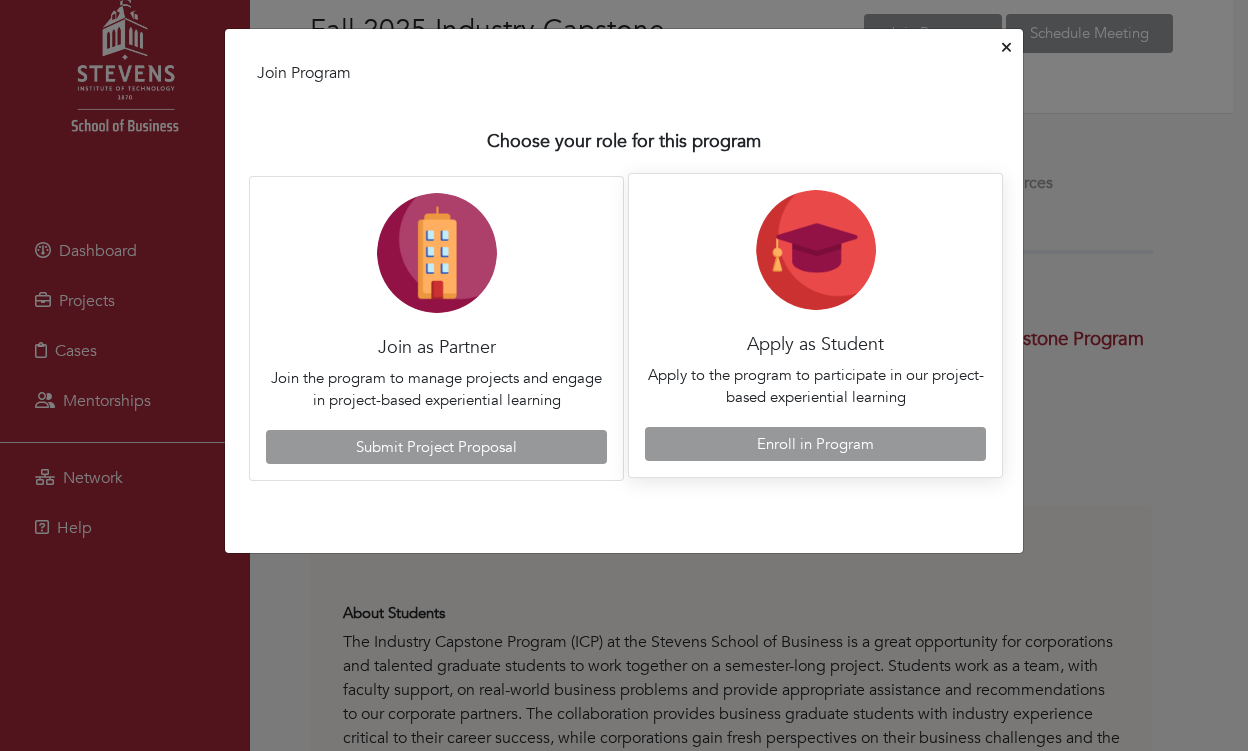 click on "Enroll in Program" at bounding box center [815, 444] 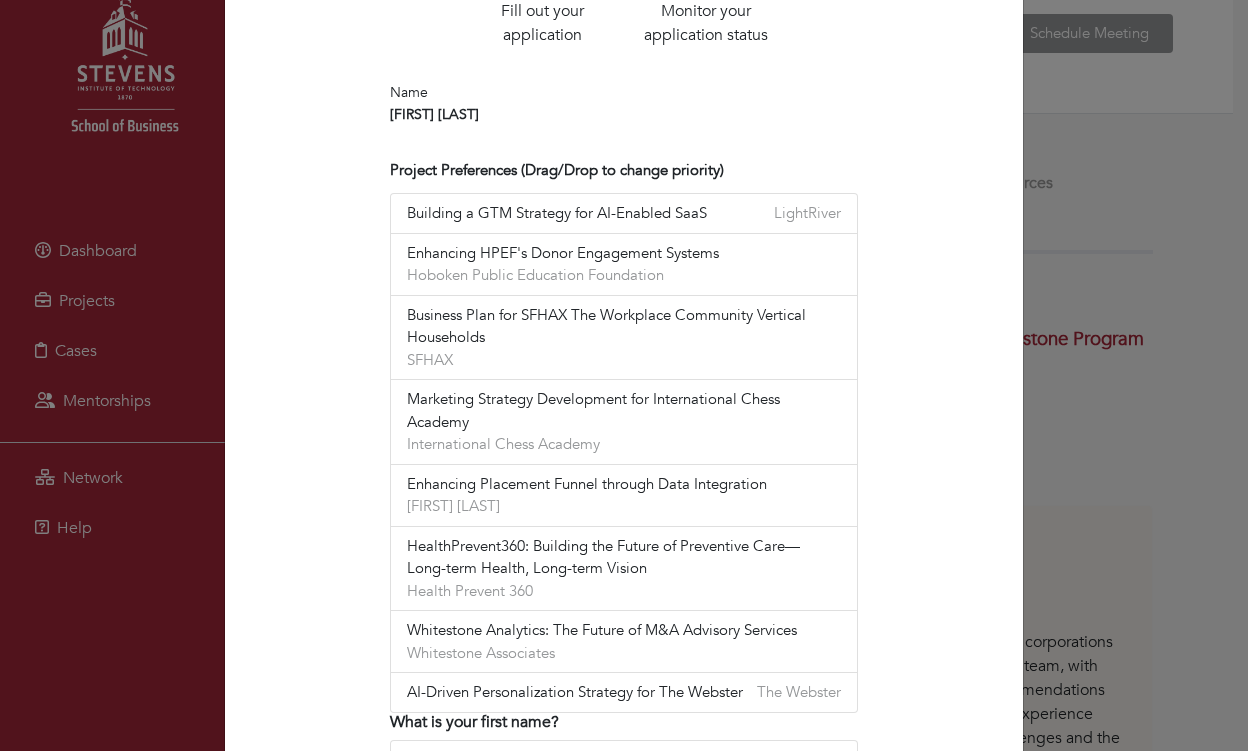 scroll, scrollTop: 628, scrollLeft: 0, axis: vertical 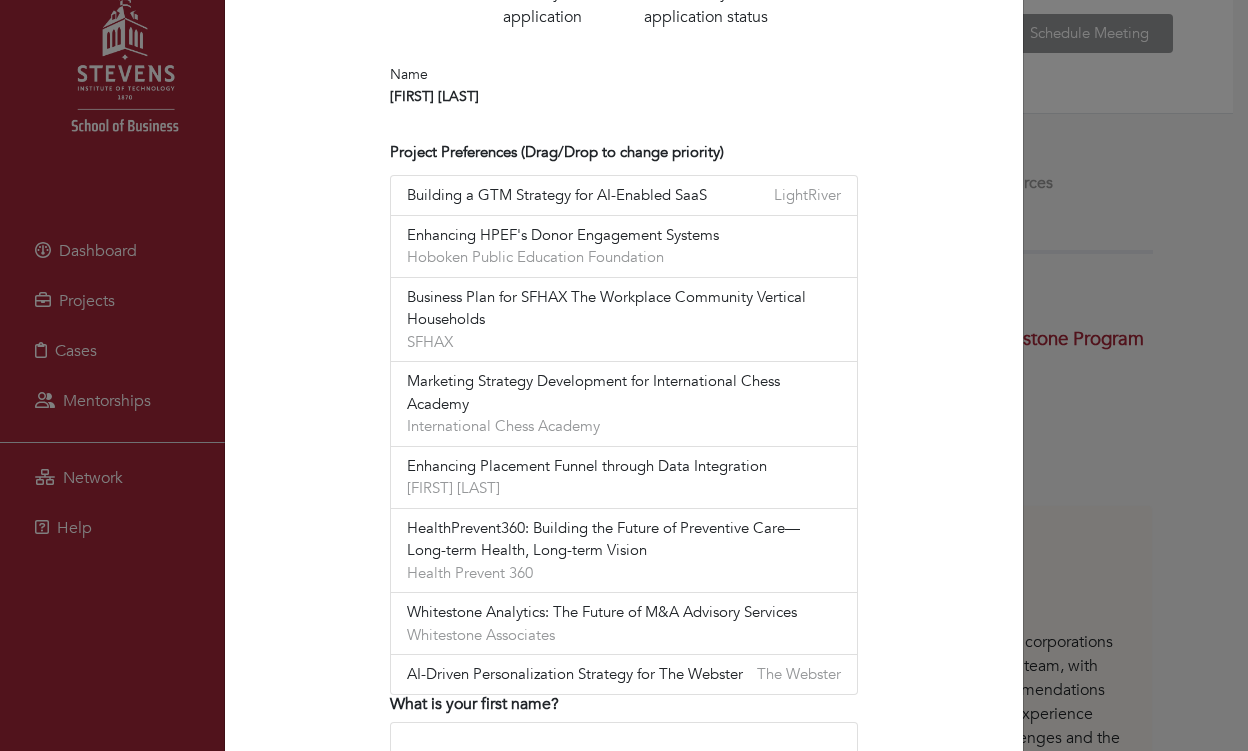 click on "Fall [YEAR] Industry Capstone Program
Return to Program Overview
Program Application
Fall [YEAR] Industry Capstone Program
Step 1
Fill out your application
Step 2
Monitor your application status
Name
[FIRST] [LAST]
Project Preferences (Drag/Drop to change priority)
Building a GTM Strategy for AI-Enabled SaaS
LightRiver" at bounding box center (624, 375) 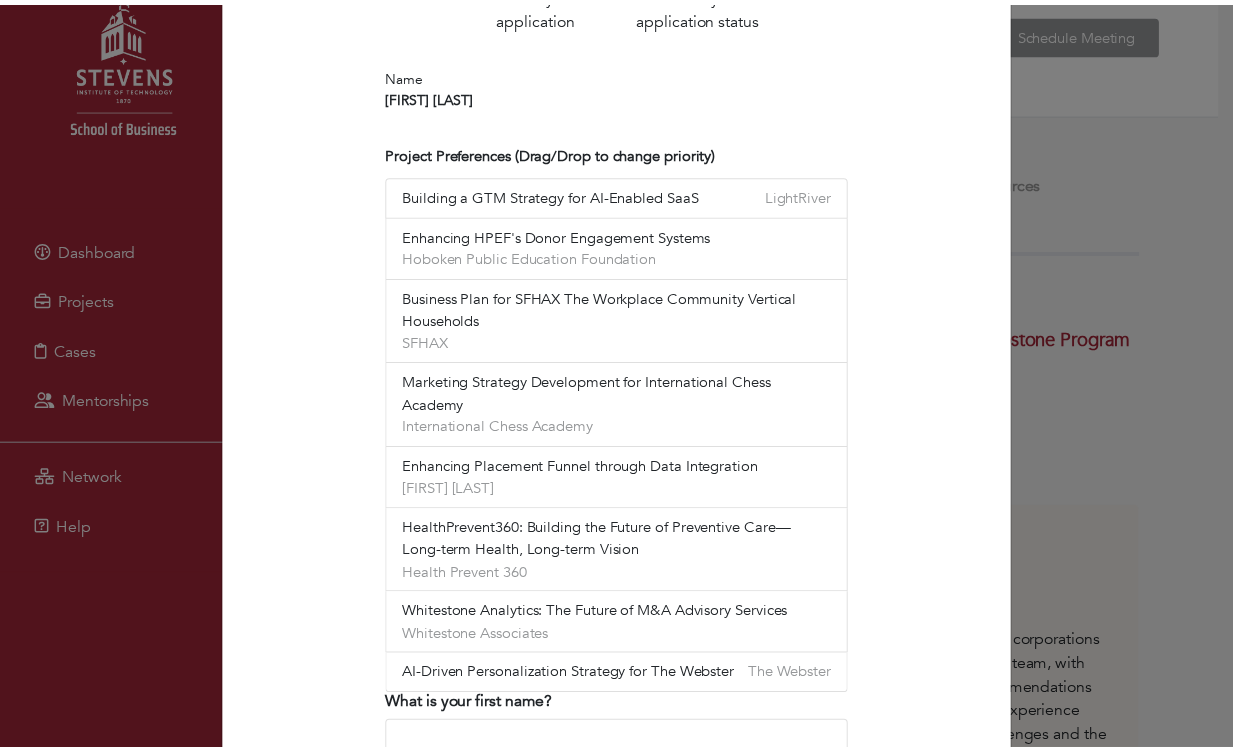 scroll, scrollTop: 0, scrollLeft: 0, axis: both 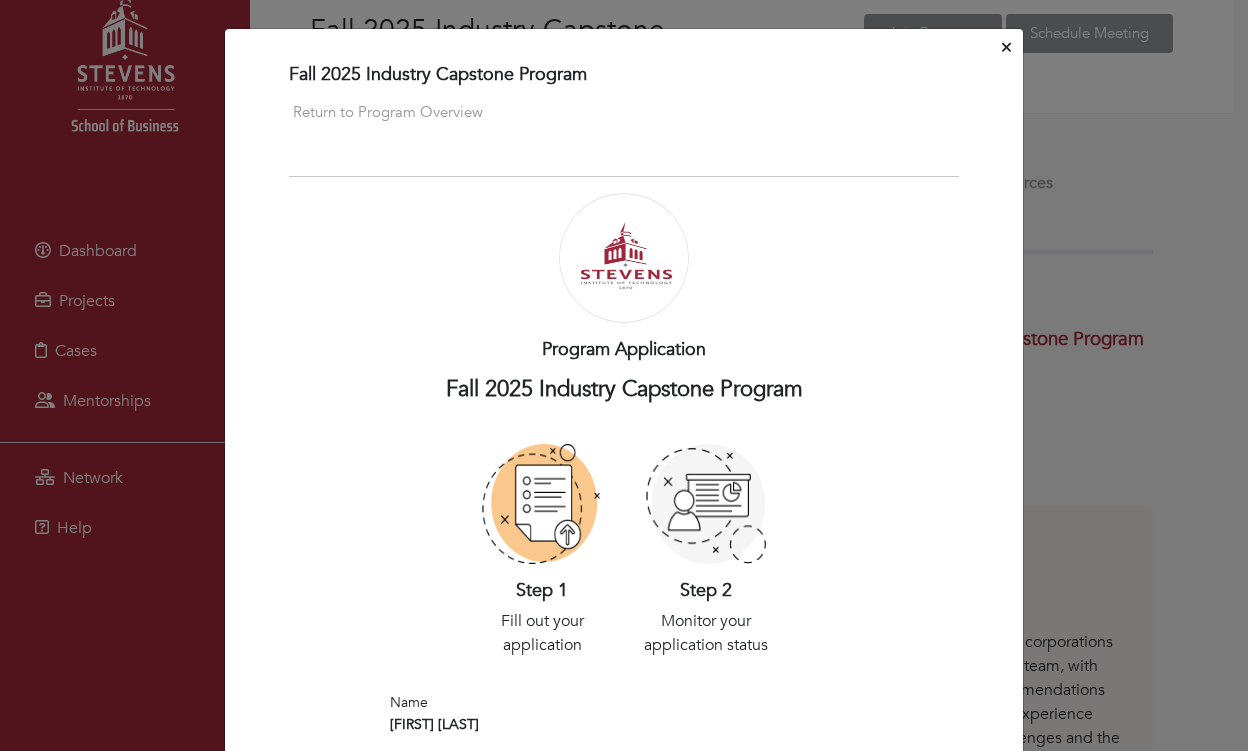 click 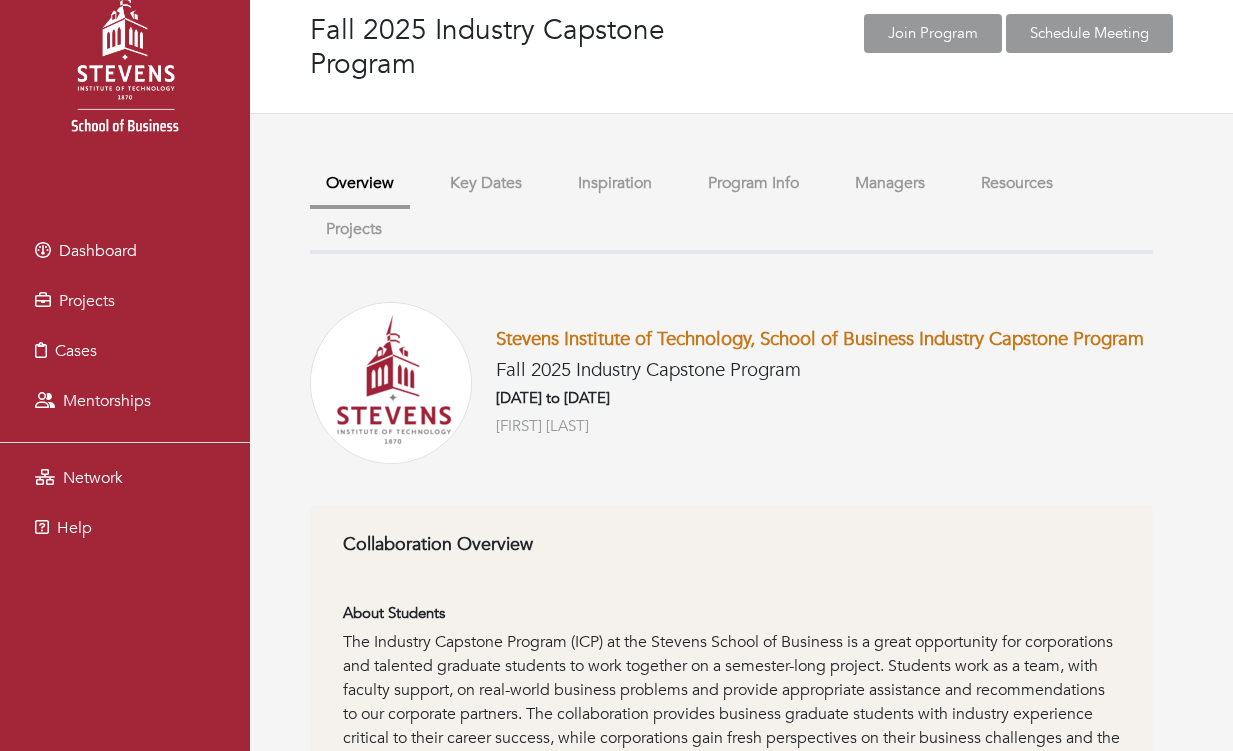scroll, scrollTop: 0, scrollLeft: 0, axis: both 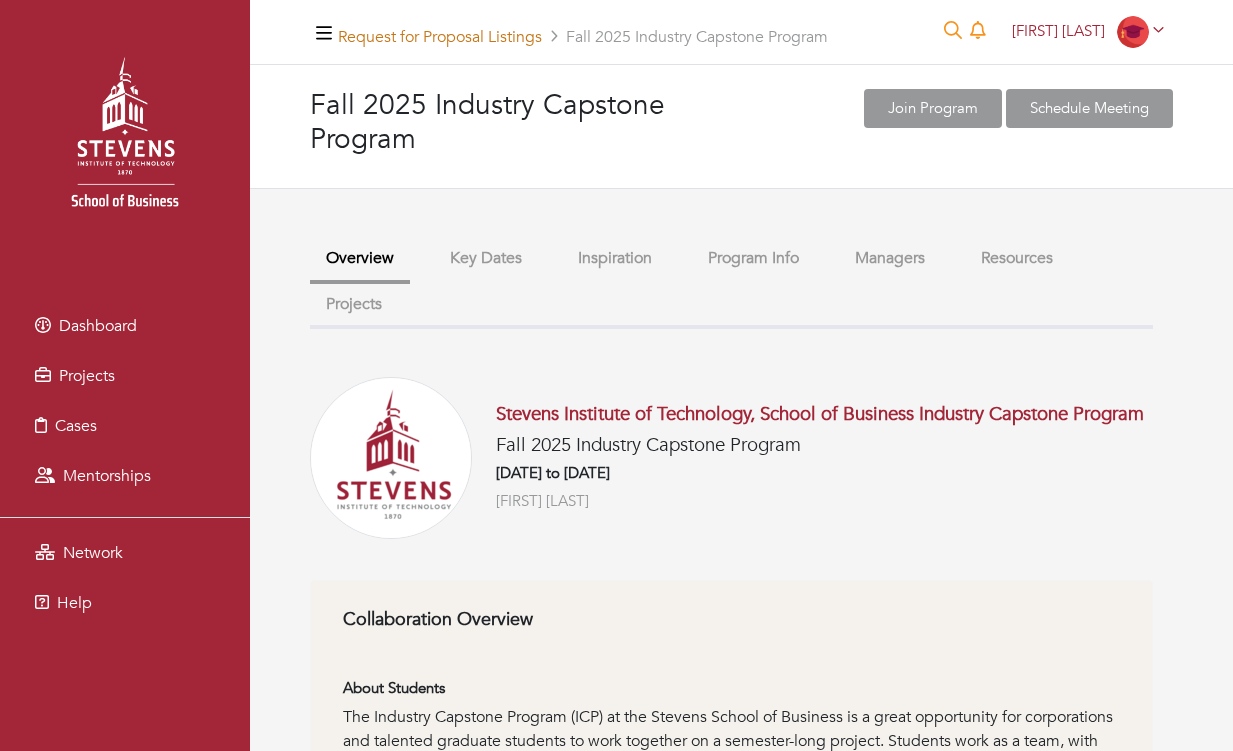 click on "Request for Proposal Listings" at bounding box center (440, 37) 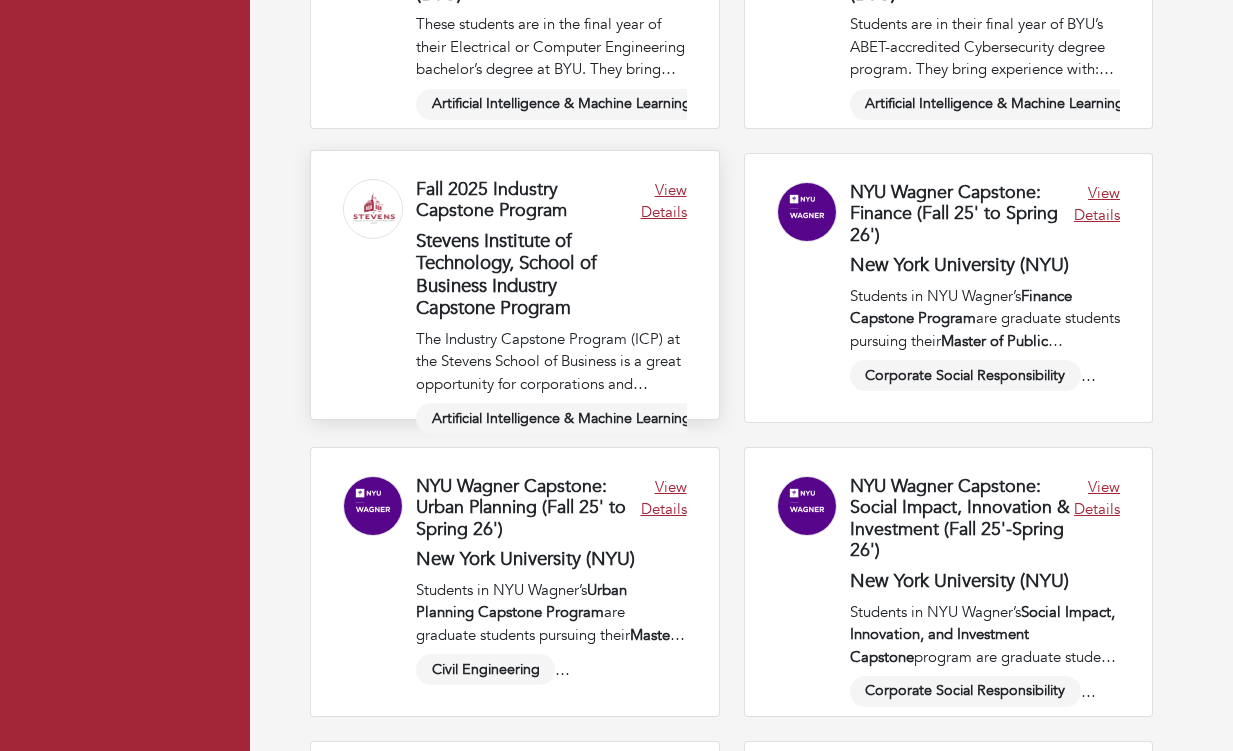 scroll, scrollTop: 1407, scrollLeft: 0, axis: vertical 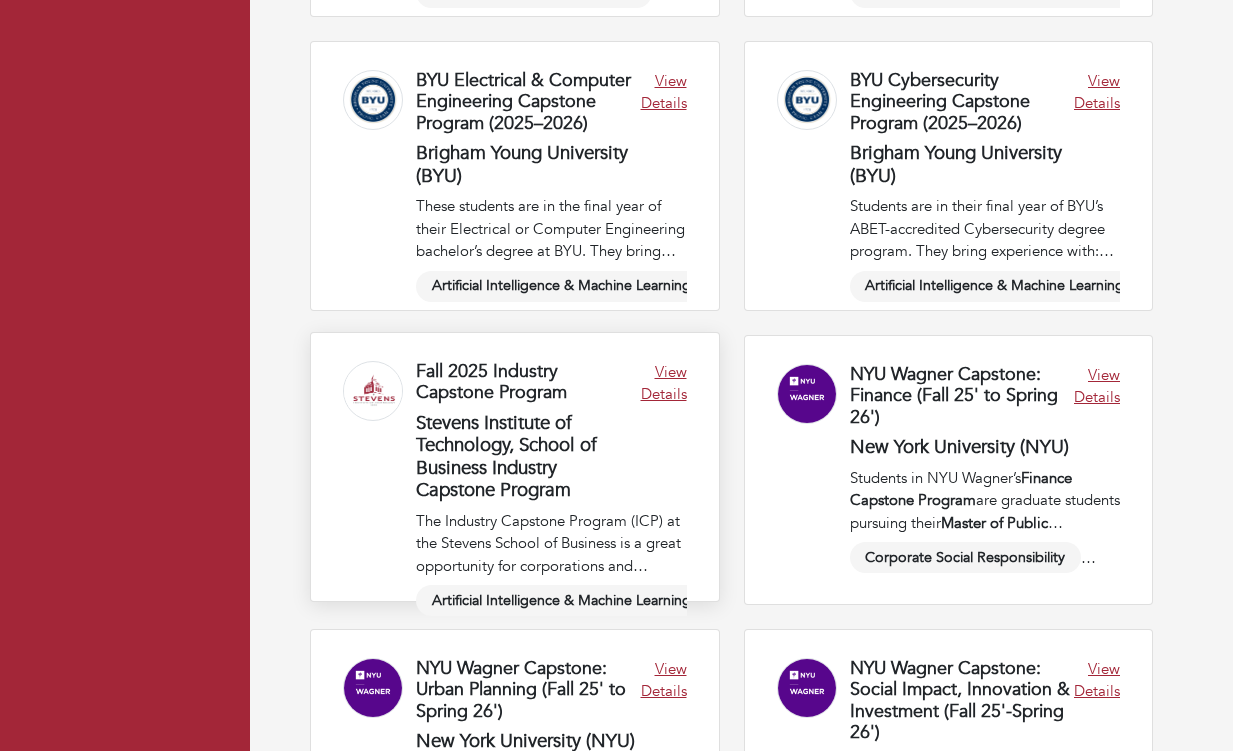 click at bounding box center (515, 467) 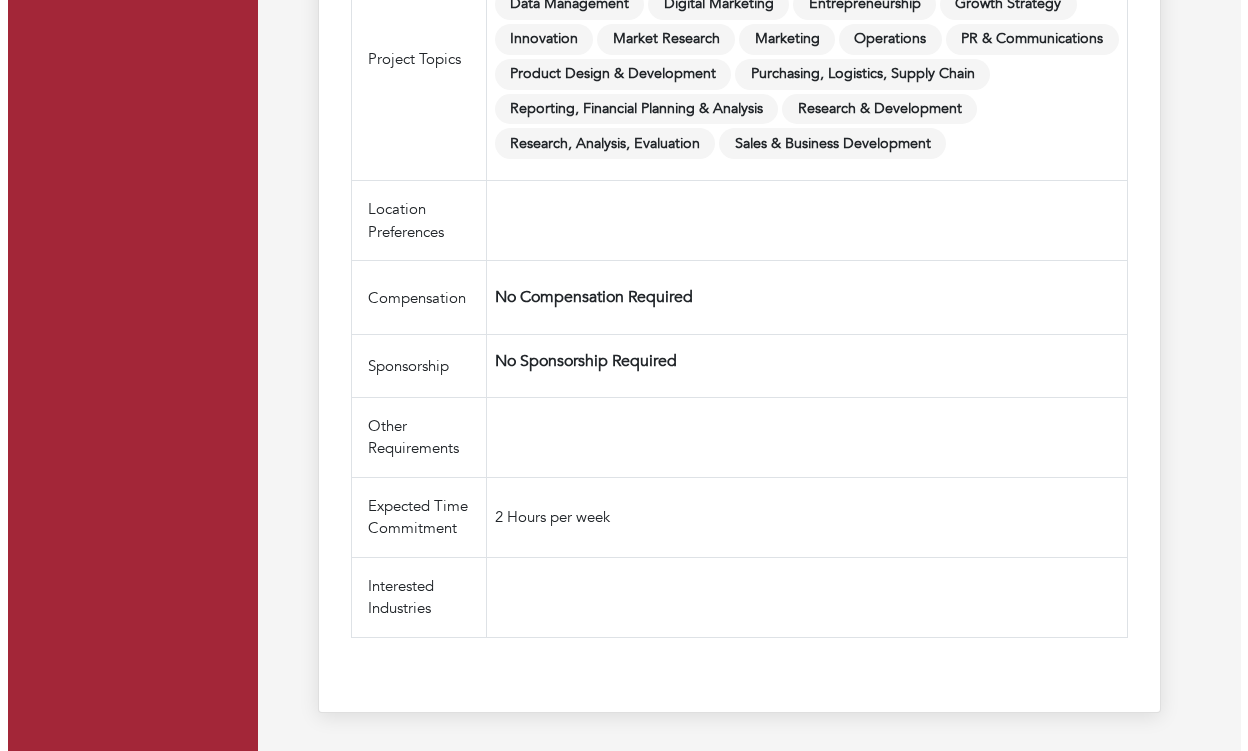 scroll, scrollTop: 0, scrollLeft: 0, axis: both 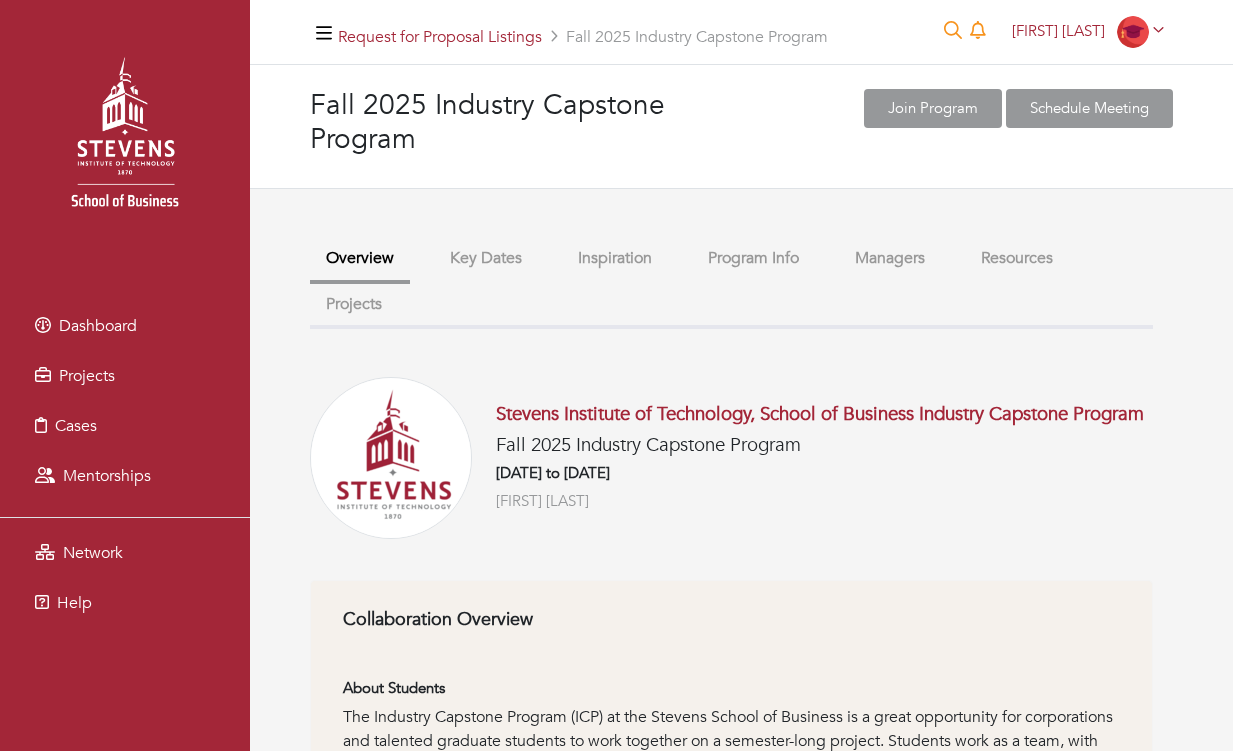 click on "Key Dates" at bounding box center [486, 258] 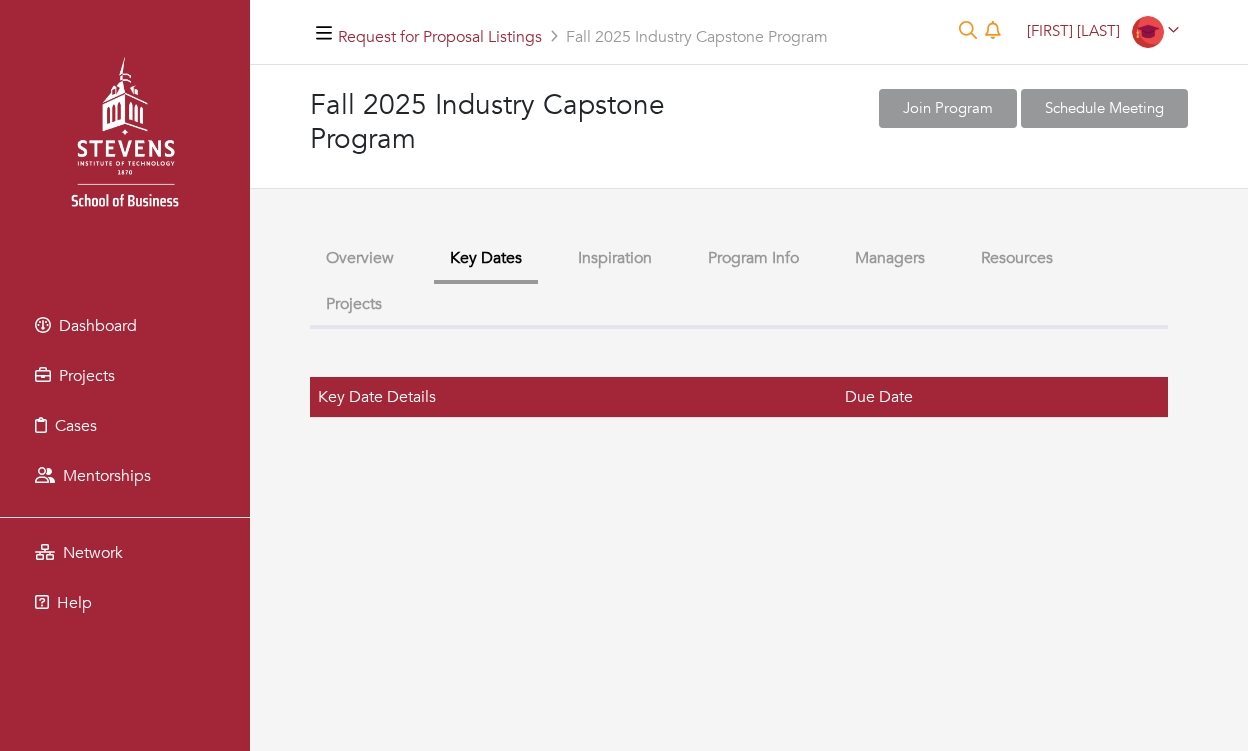 click on "Inspiration" at bounding box center (615, 258) 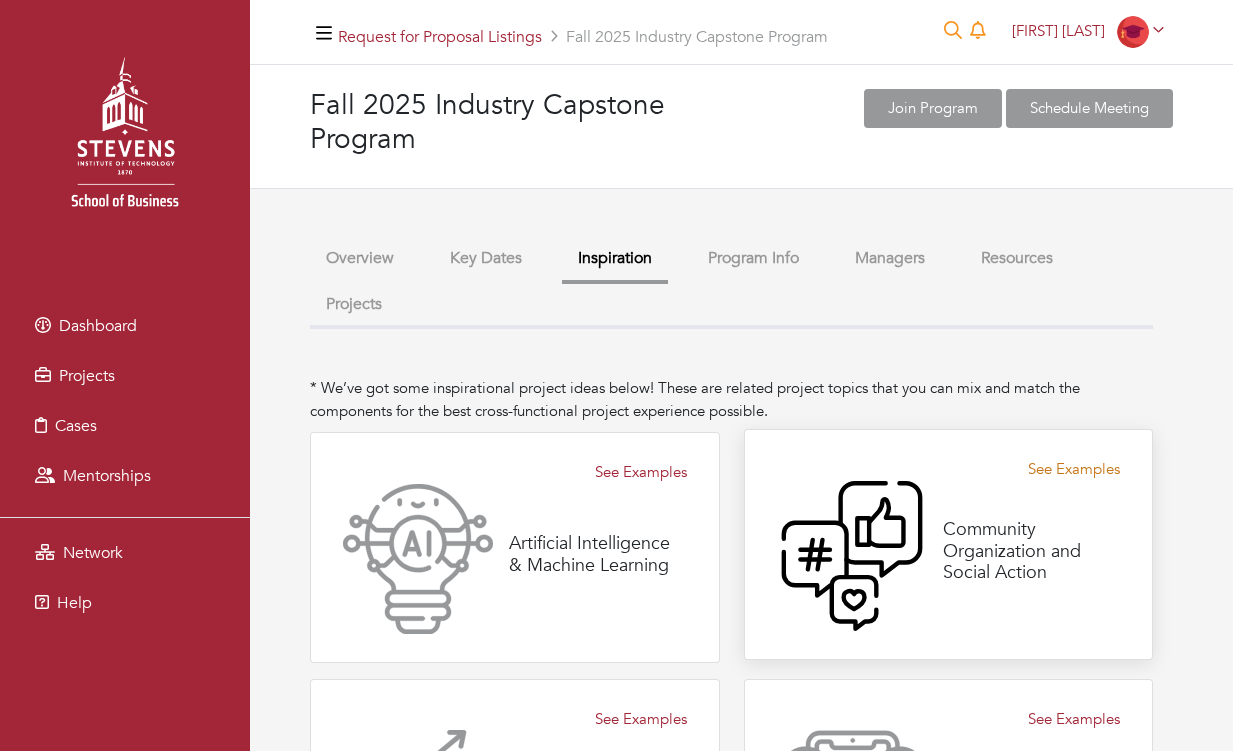 click on "See Examples" at bounding box center [1074, 469] 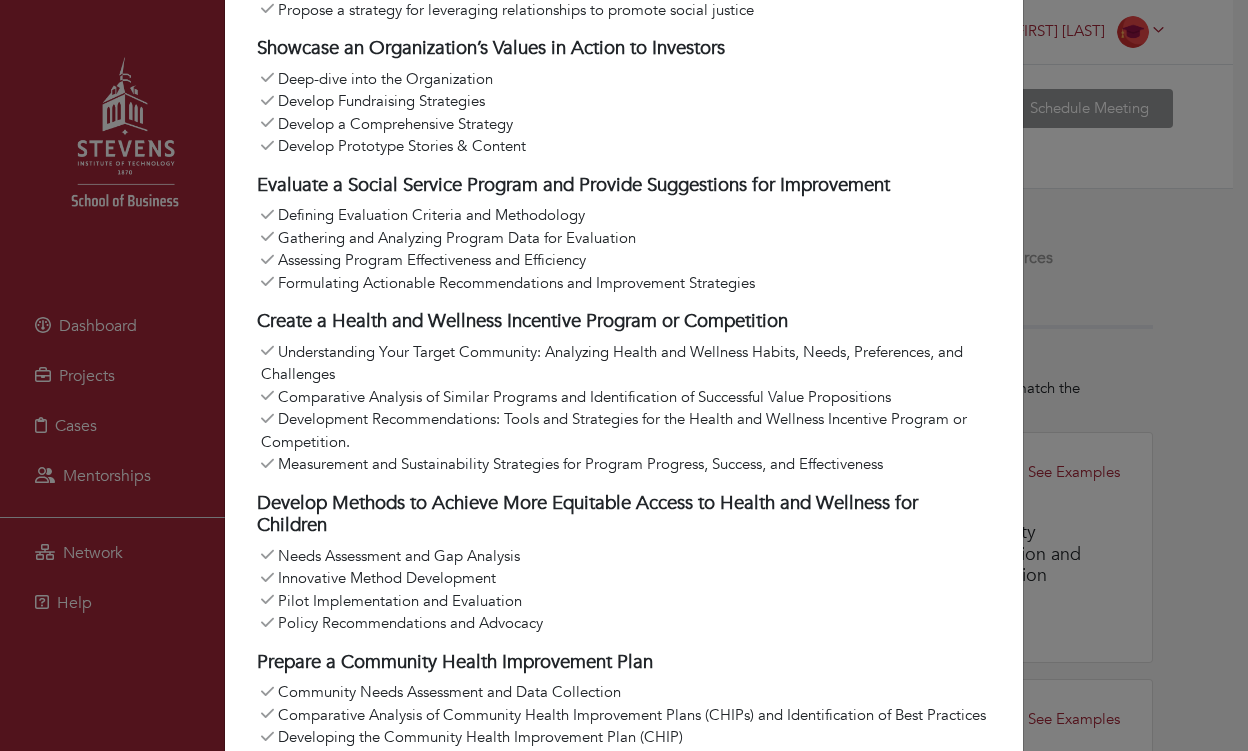 scroll, scrollTop: 3100, scrollLeft: 0, axis: vertical 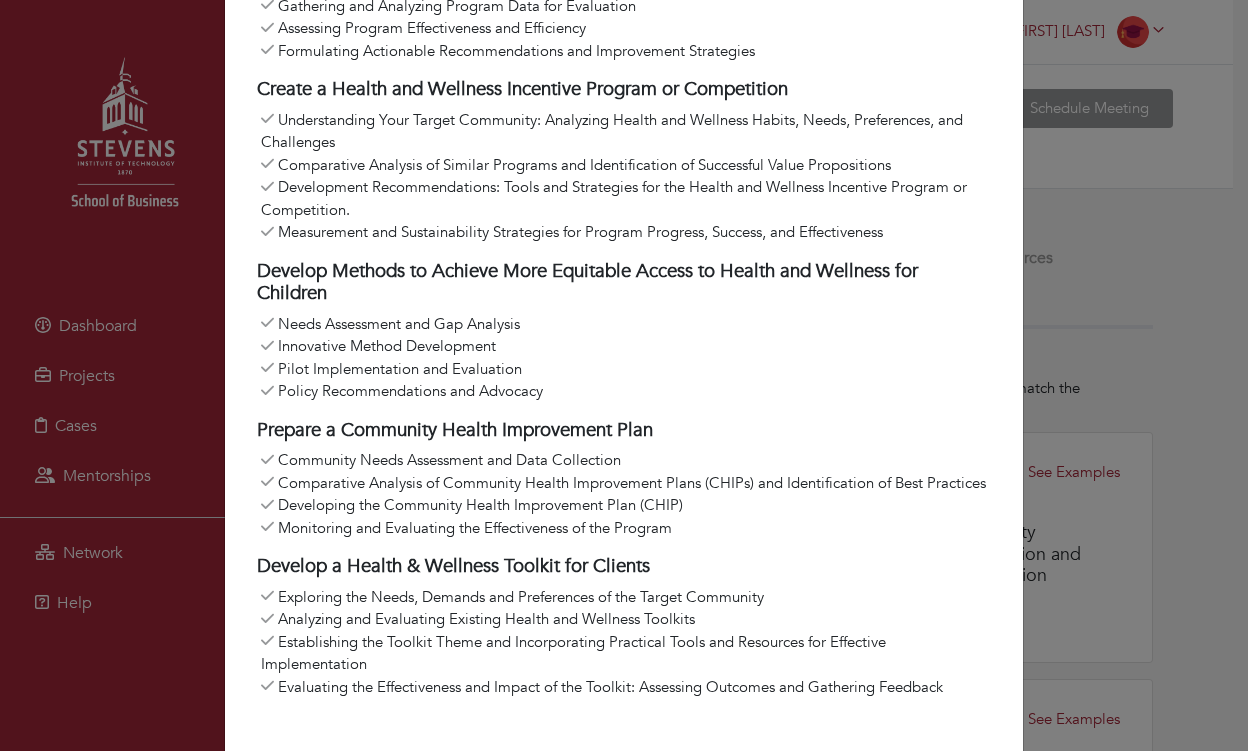 click on "Community Organization and Social Action
Enhance Community Entrepreneurship Programming
Enhance a Community Entrepreneurship Program
Identify your Target Community and Understanding their Needs, Challenges and Preferences
Deep Dive Into Similar Programs and Understand their Impact on the Community
Establish Evaluation Framework to Measure Success and Community Impact
Develop a Strategy to Overcome Systemic Barriers to Accessing Resources Opportunities" at bounding box center [624, 375] 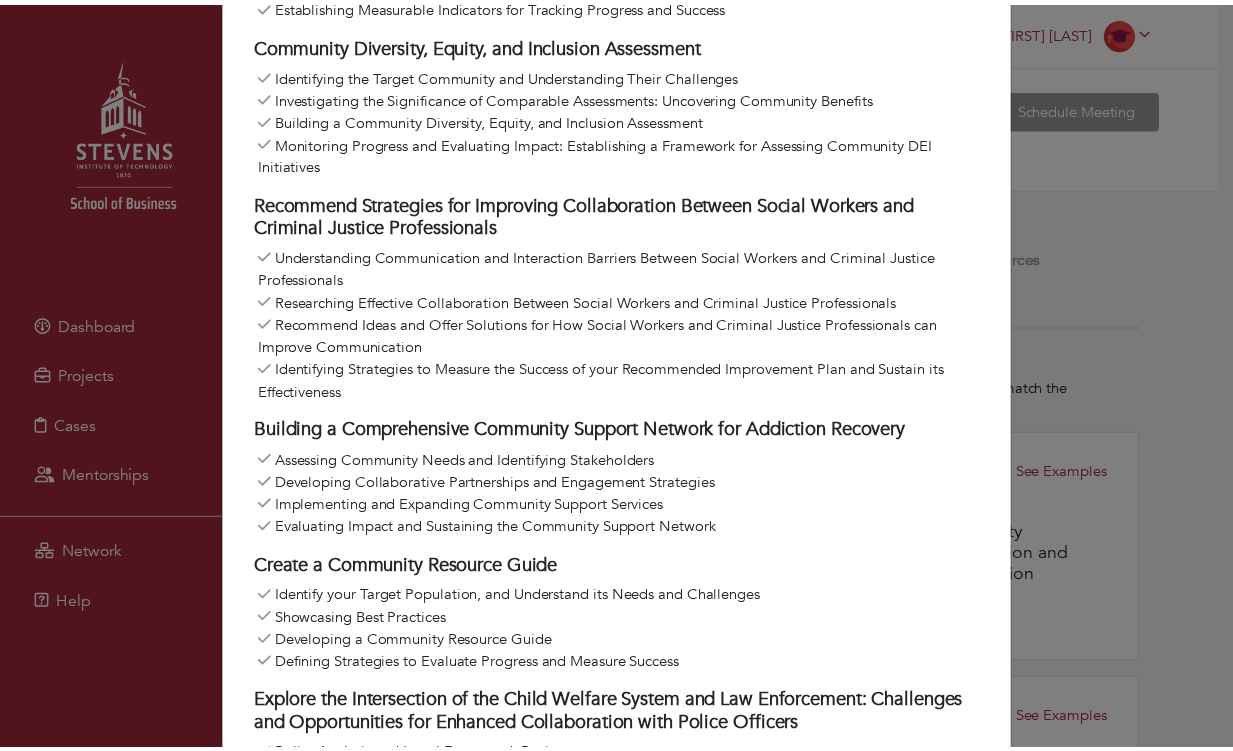 scroll, scrollTop: 0, scrollLeft: 0, axis: both 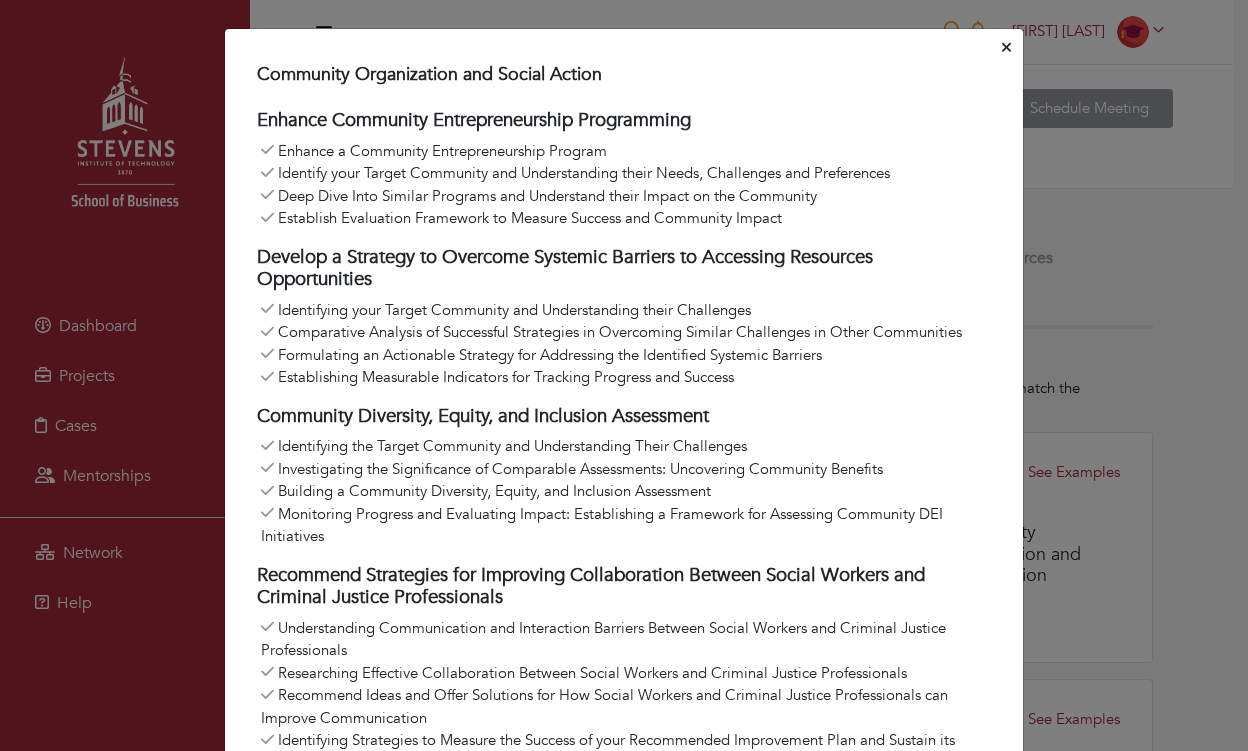 click 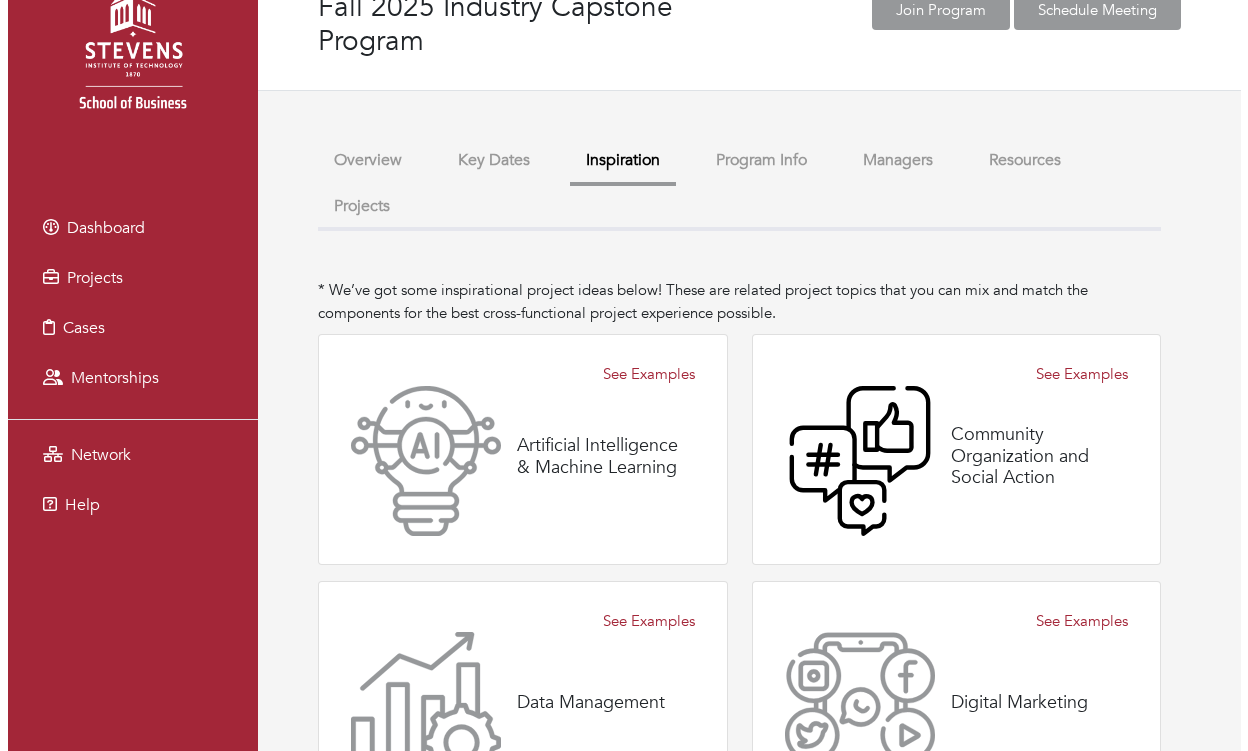 scroll, scrollTop: 0, scrollLeft: 0, axis: both 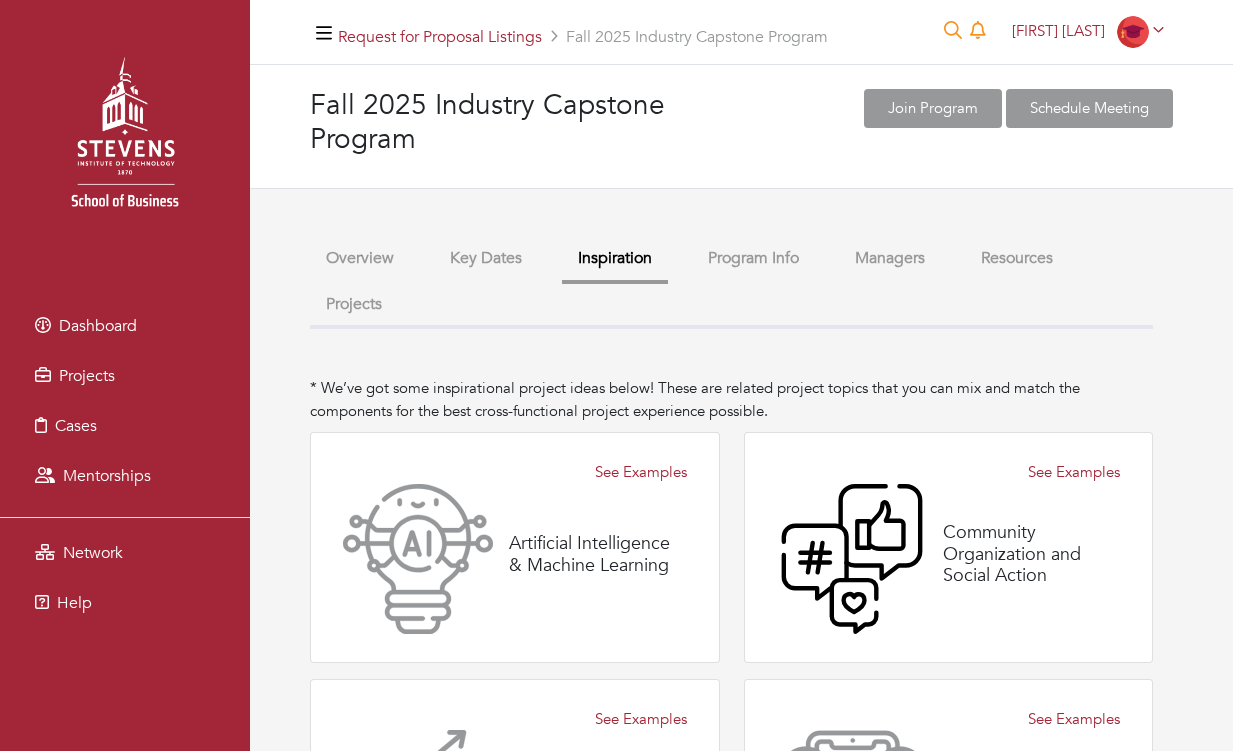 click on "Overview" at bounding box center [360, 258] 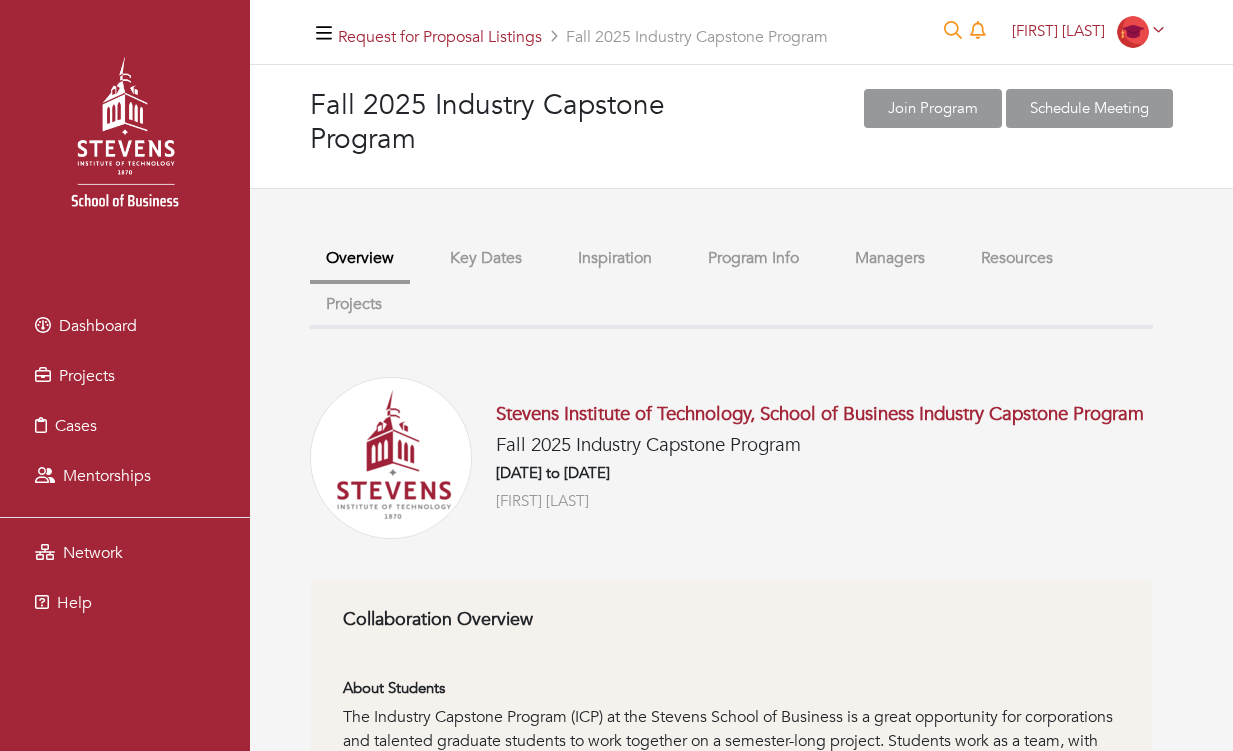click on "Join Program" at bounding box center [933, 108] 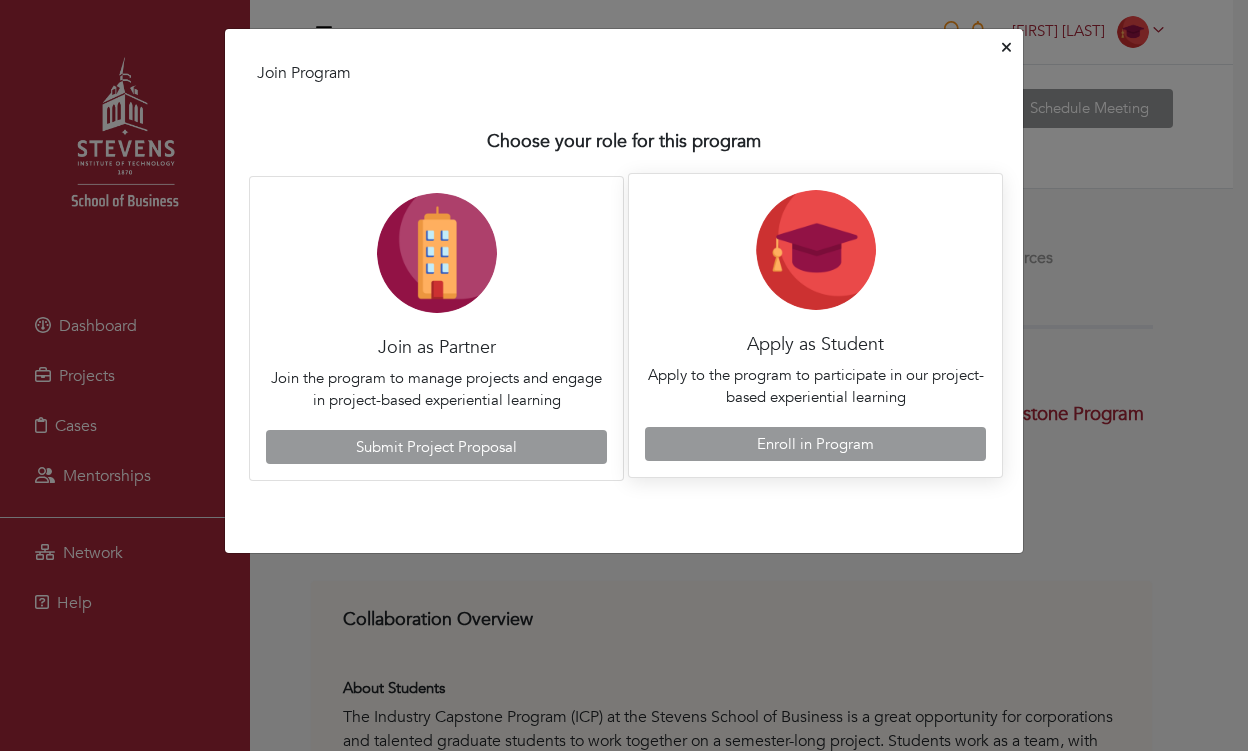 click on "Enroll in Program" at bounding box center (815, 444) 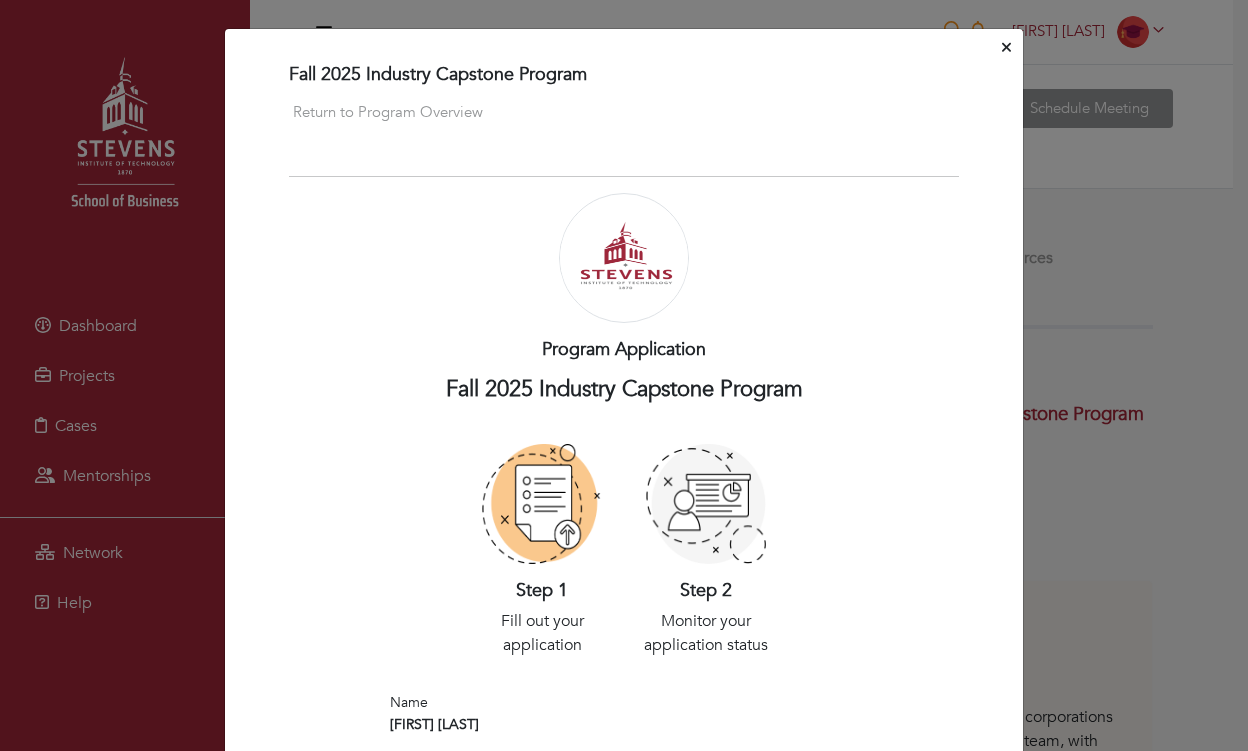 scroll, scrollTop: 569, scrollLeft: 0, axis: vertical 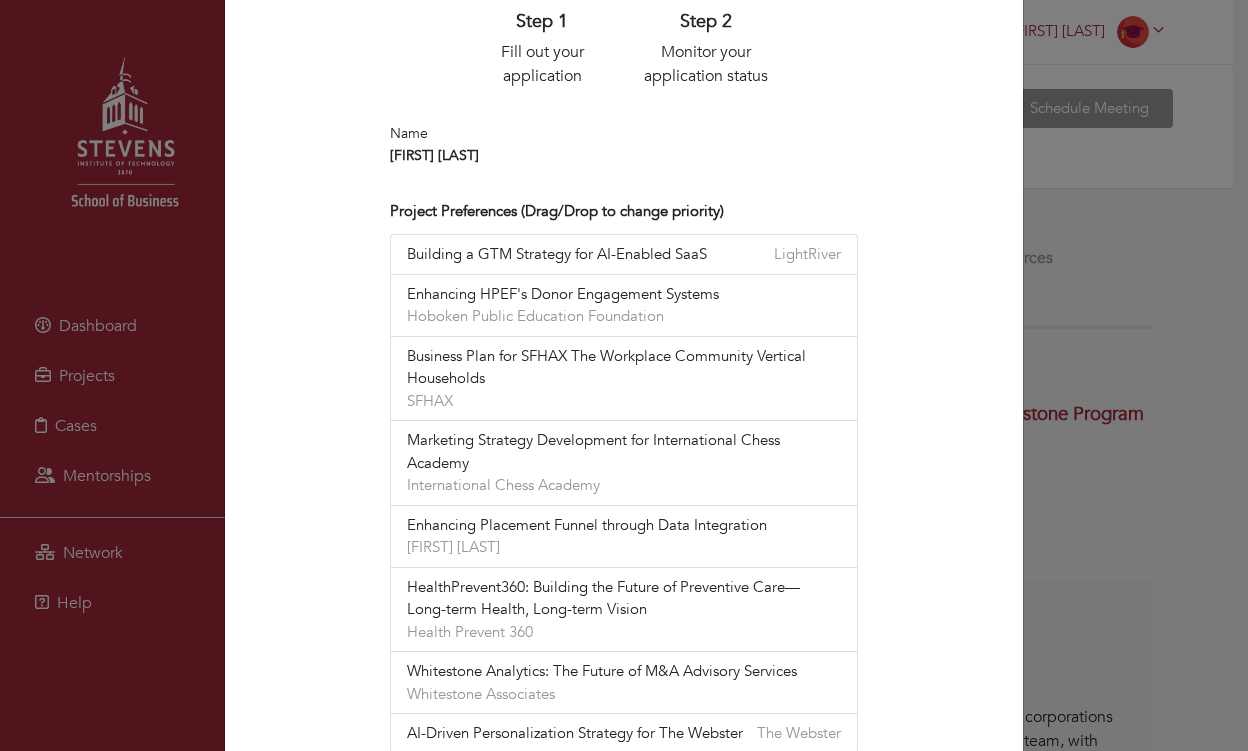 type 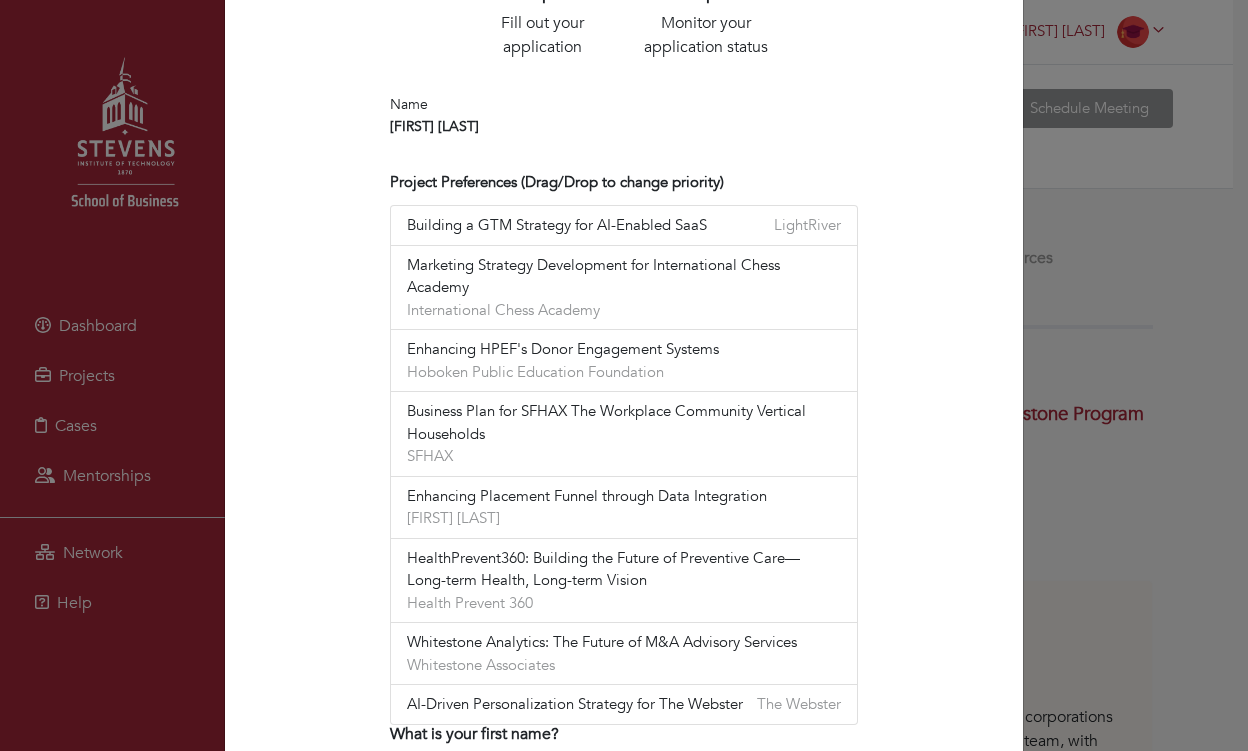 scroll, scrollTop: 602, scrollLeft: 0, axis: vertical 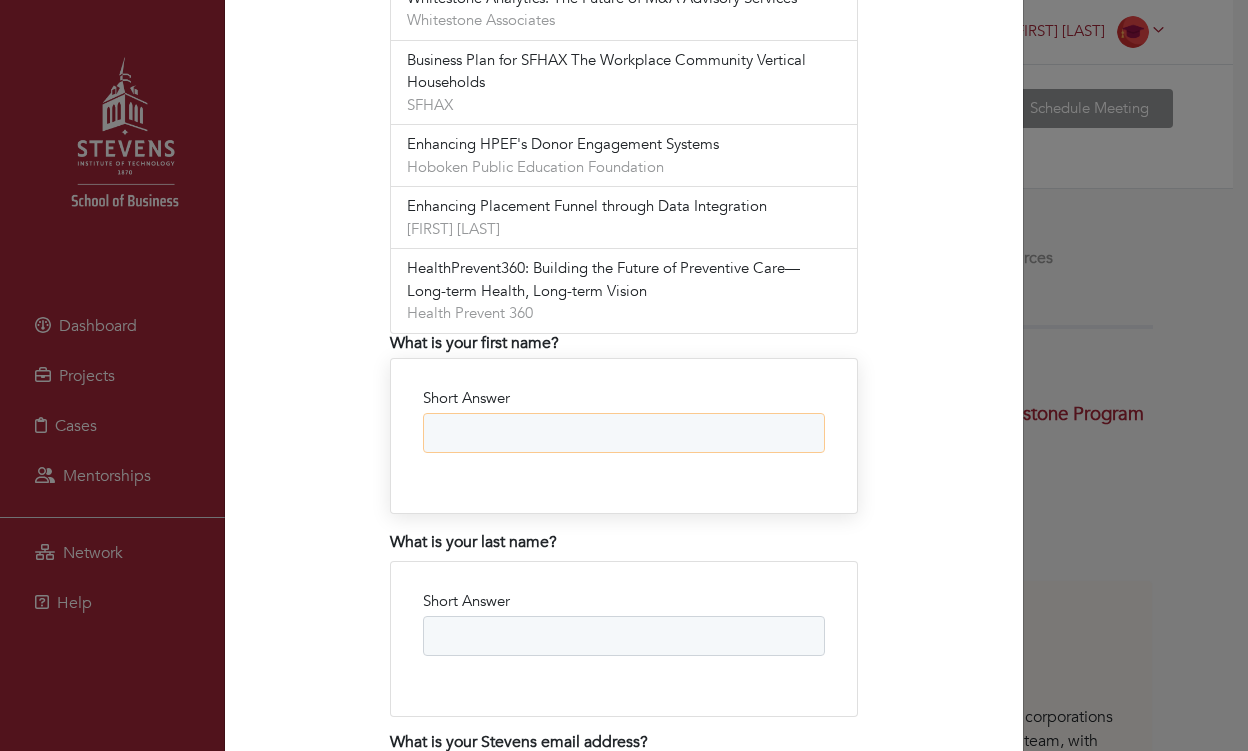 click on "Short Answer" at bounding box center [624, 433] 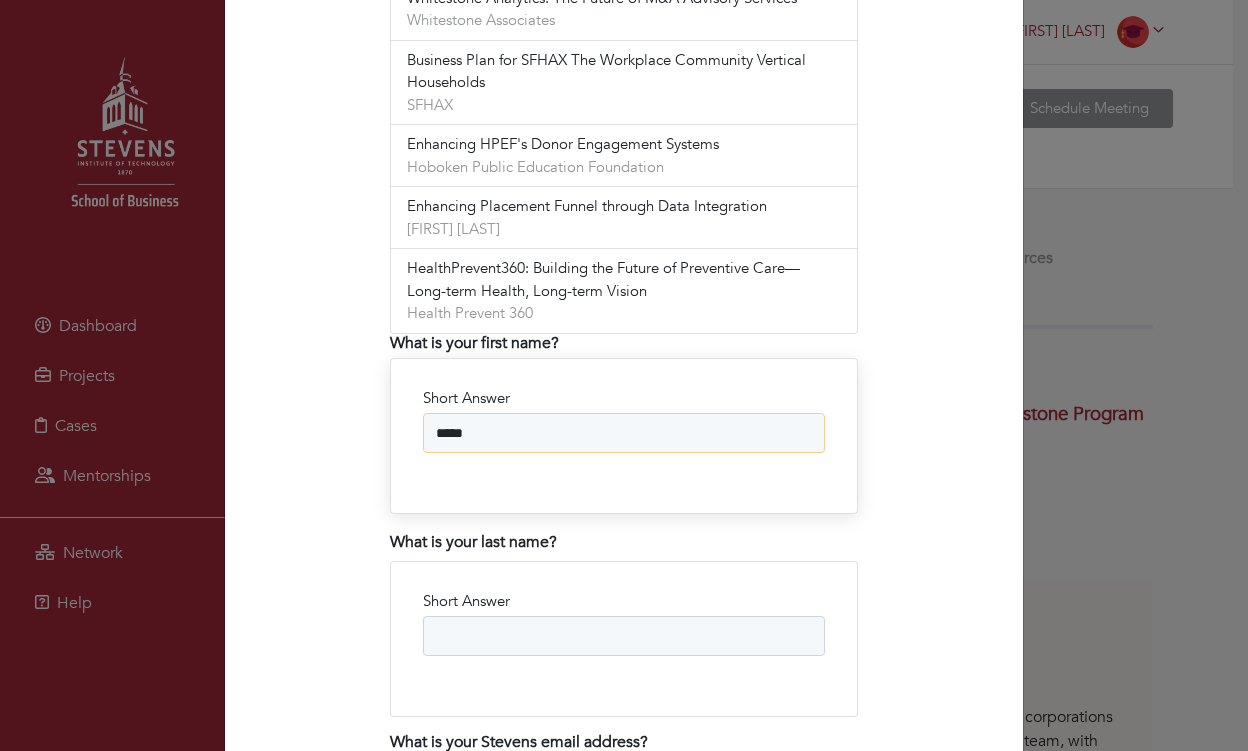 type on "*****" 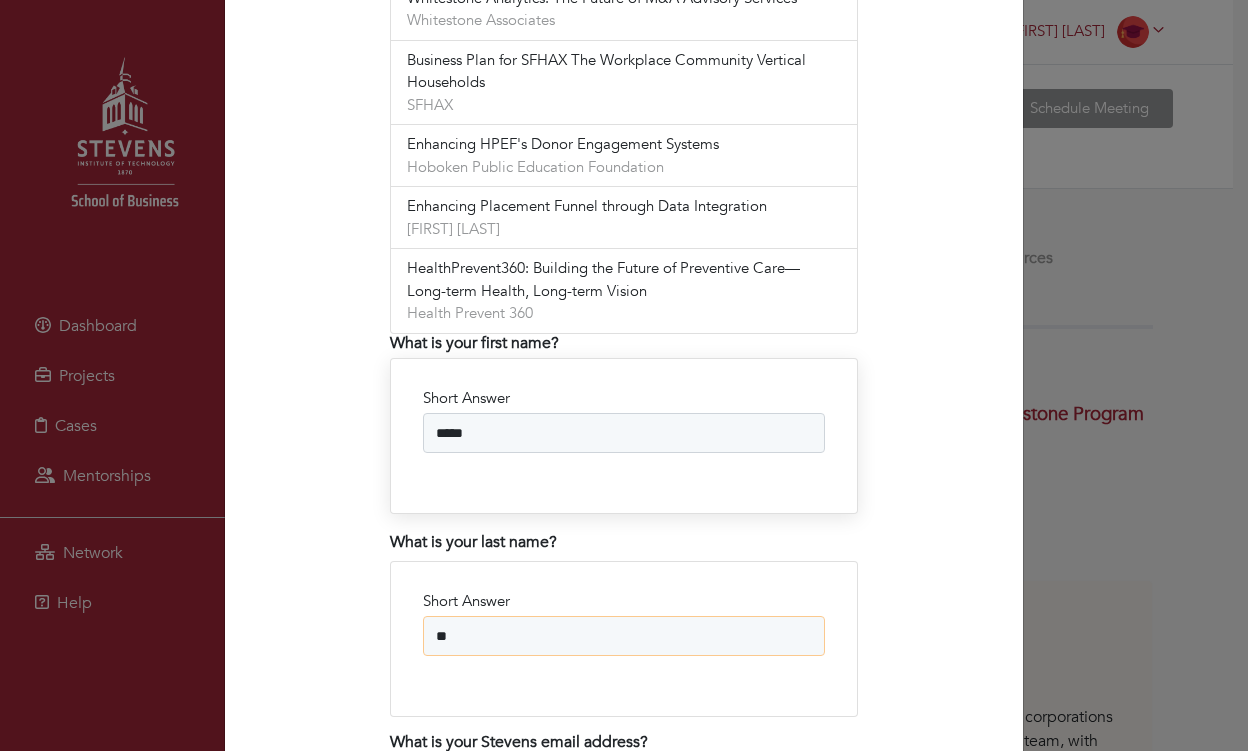 type on "*" 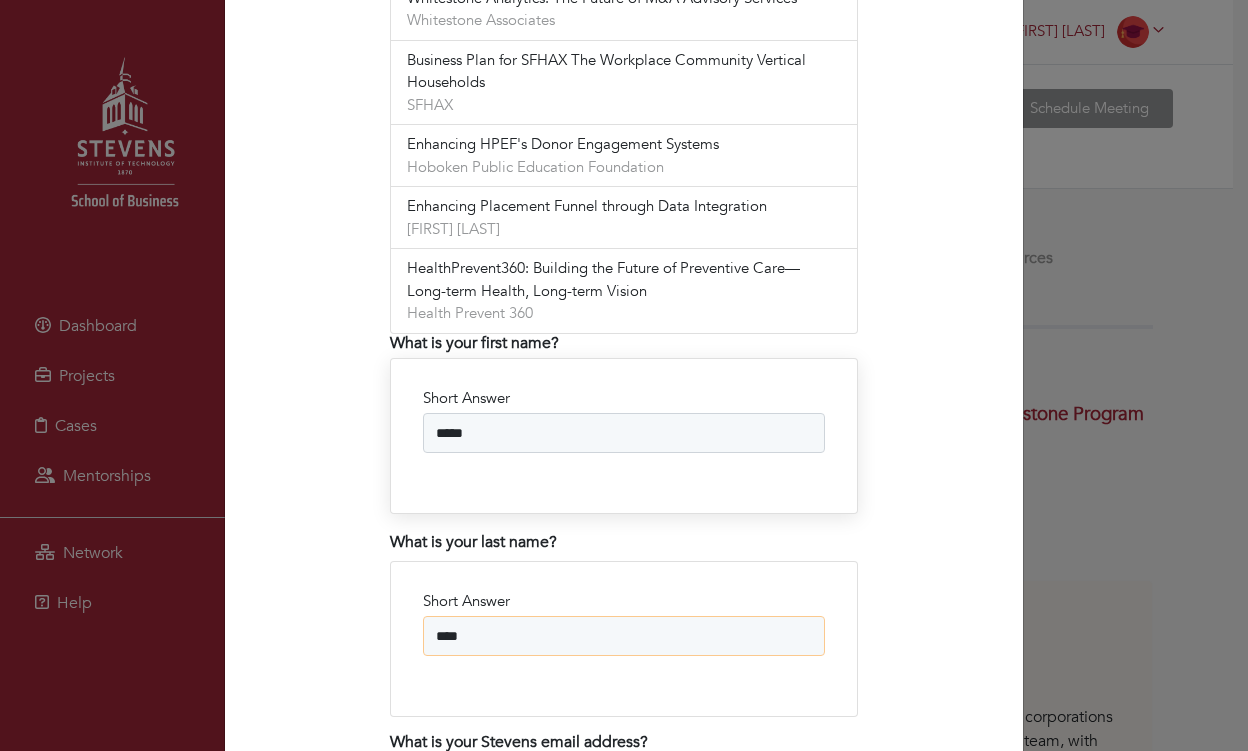 type on "****" 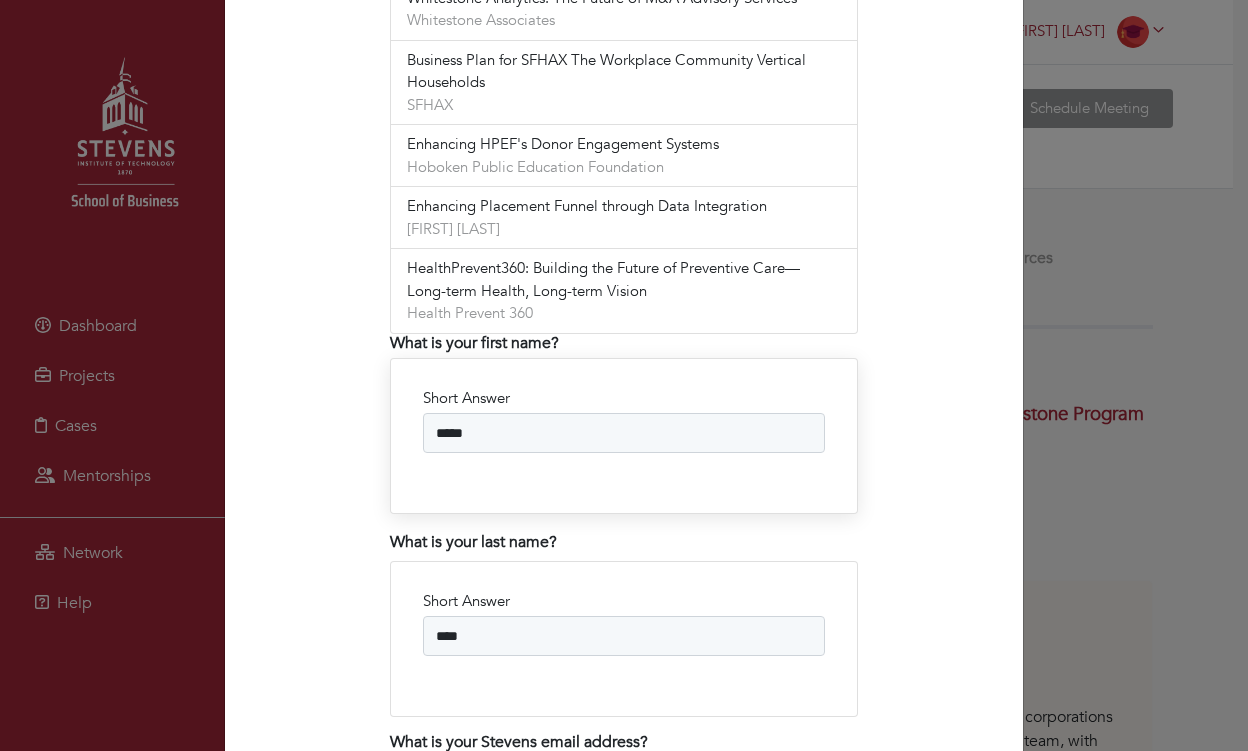 scroll, scrollTop: 1435, scrollLeft: 0, axis: vertical 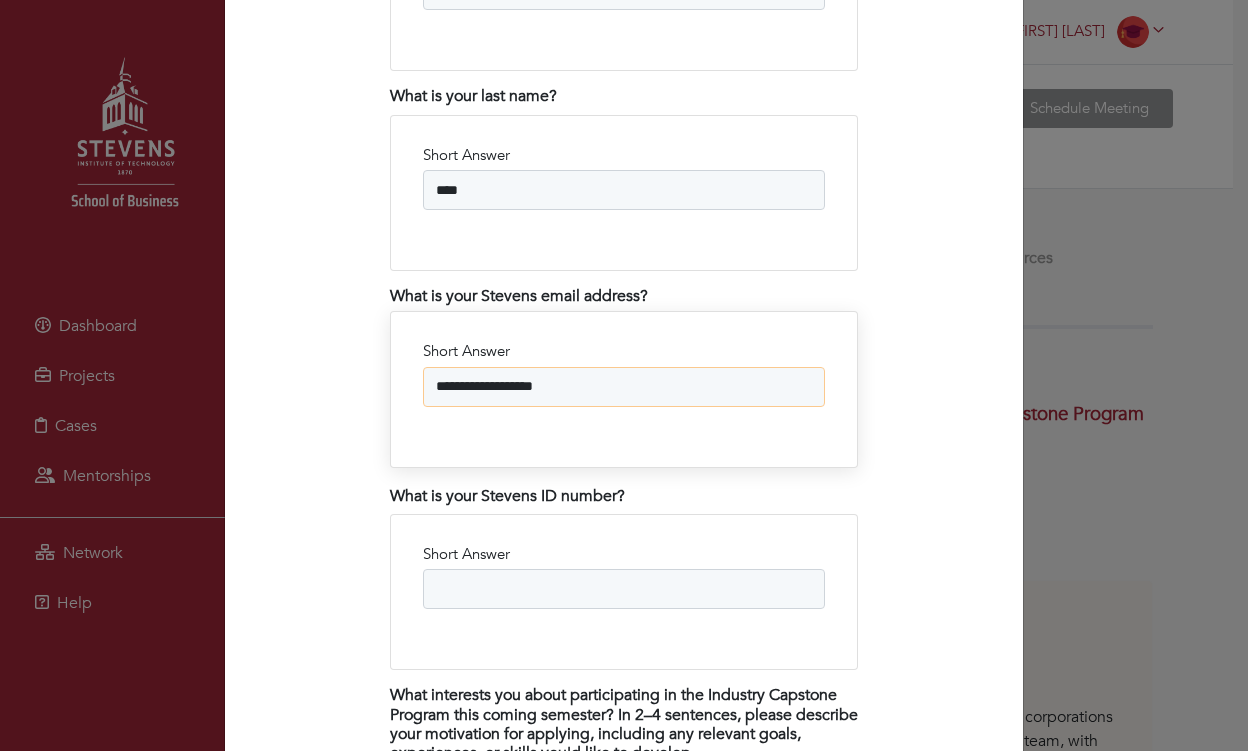 type on "**********" 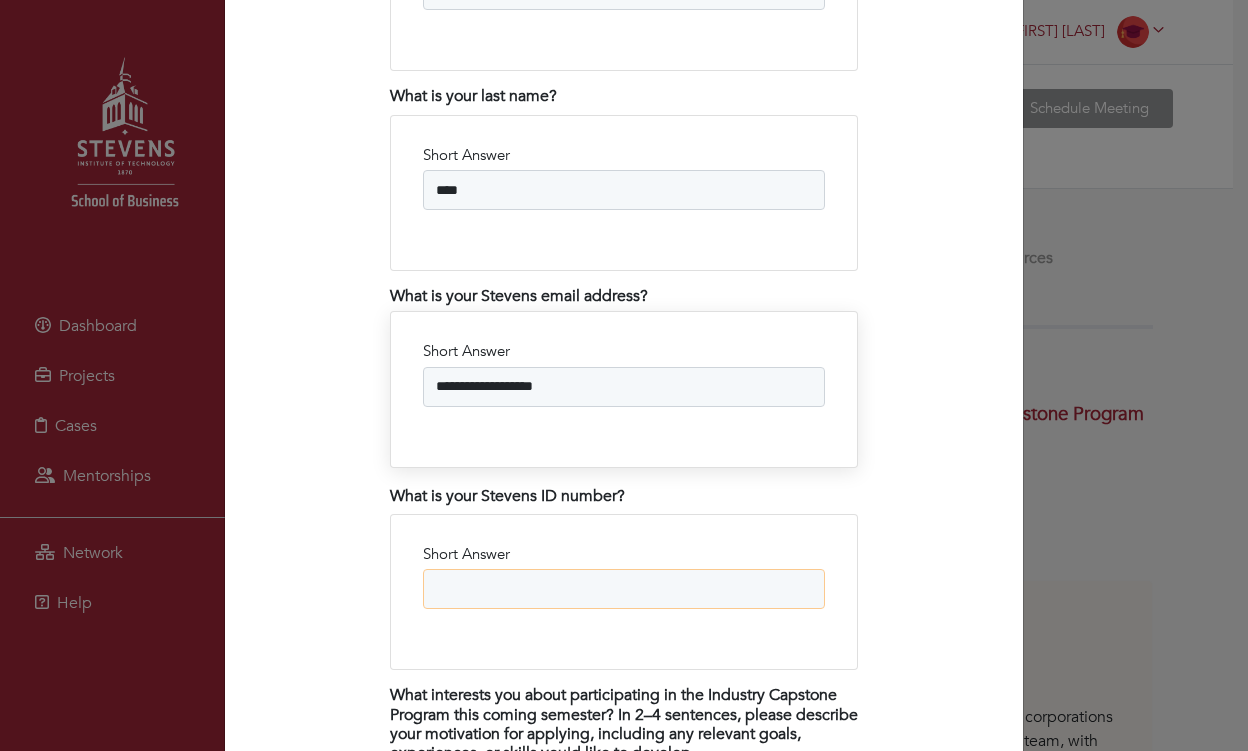 paste on "**********" 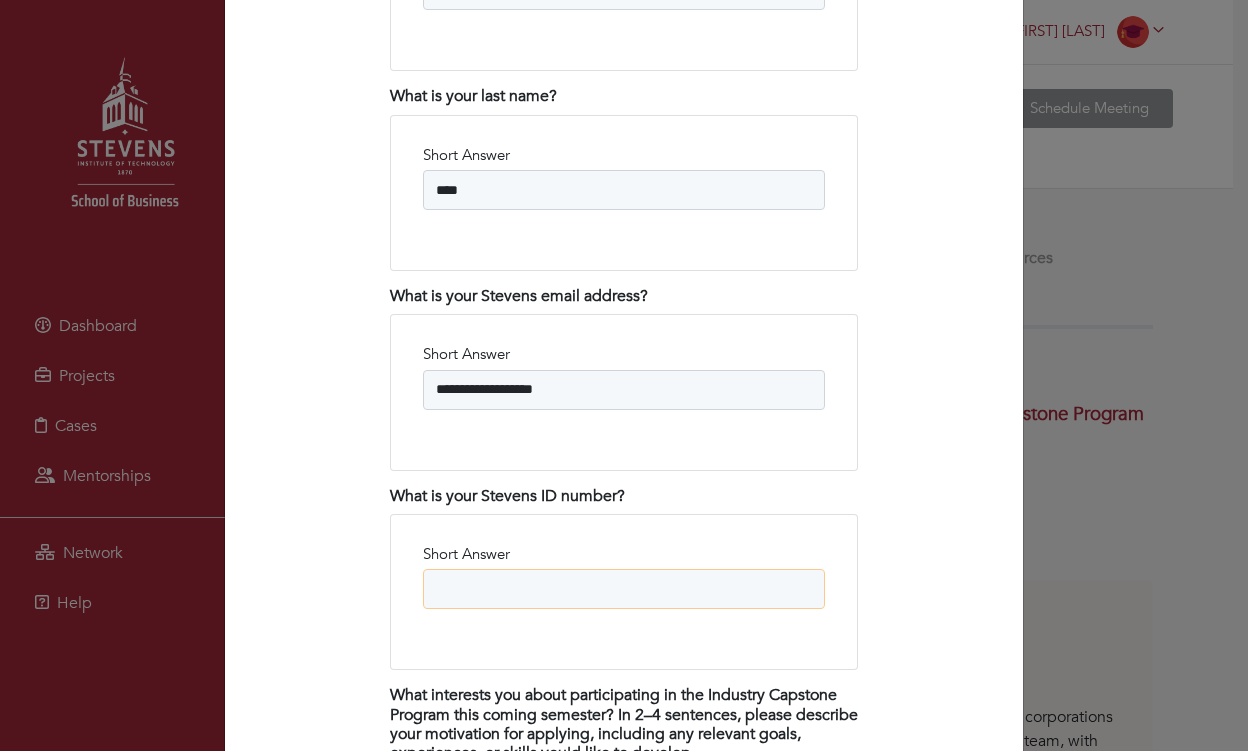 paste on "********" 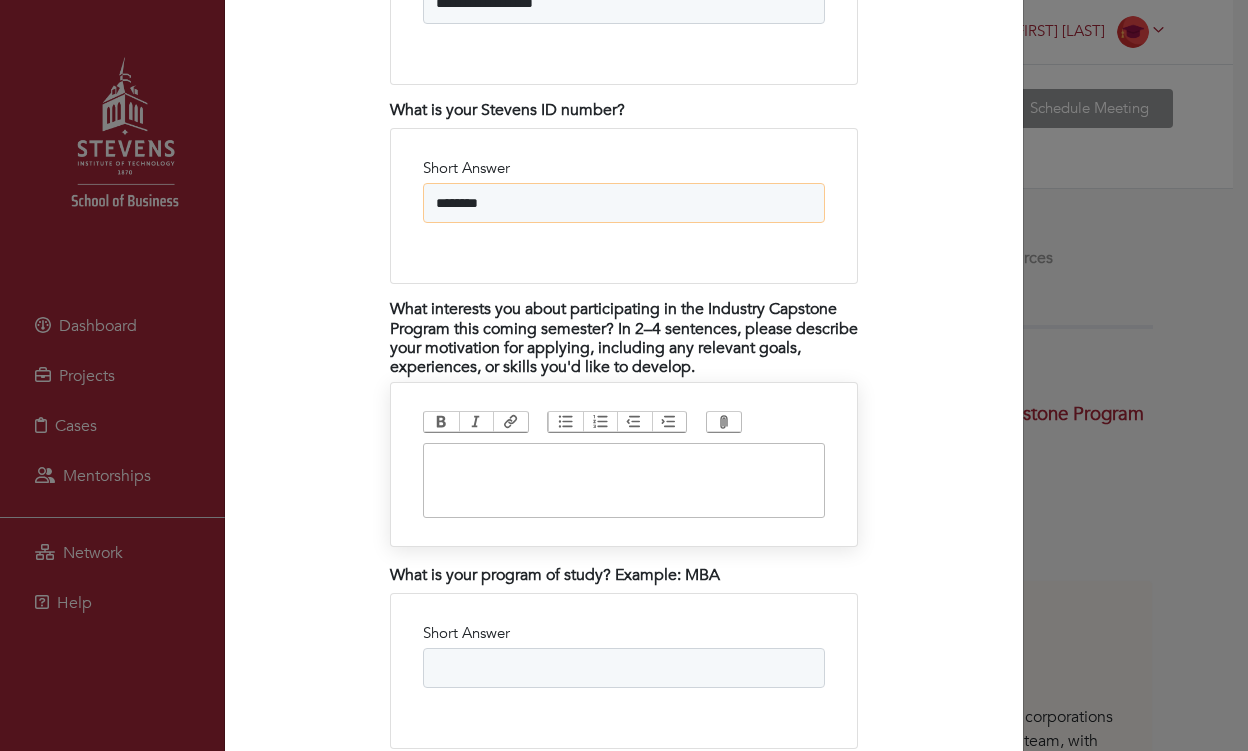 scroll, scrollTop: 1991, scrollLeft: 0, axis: vertical 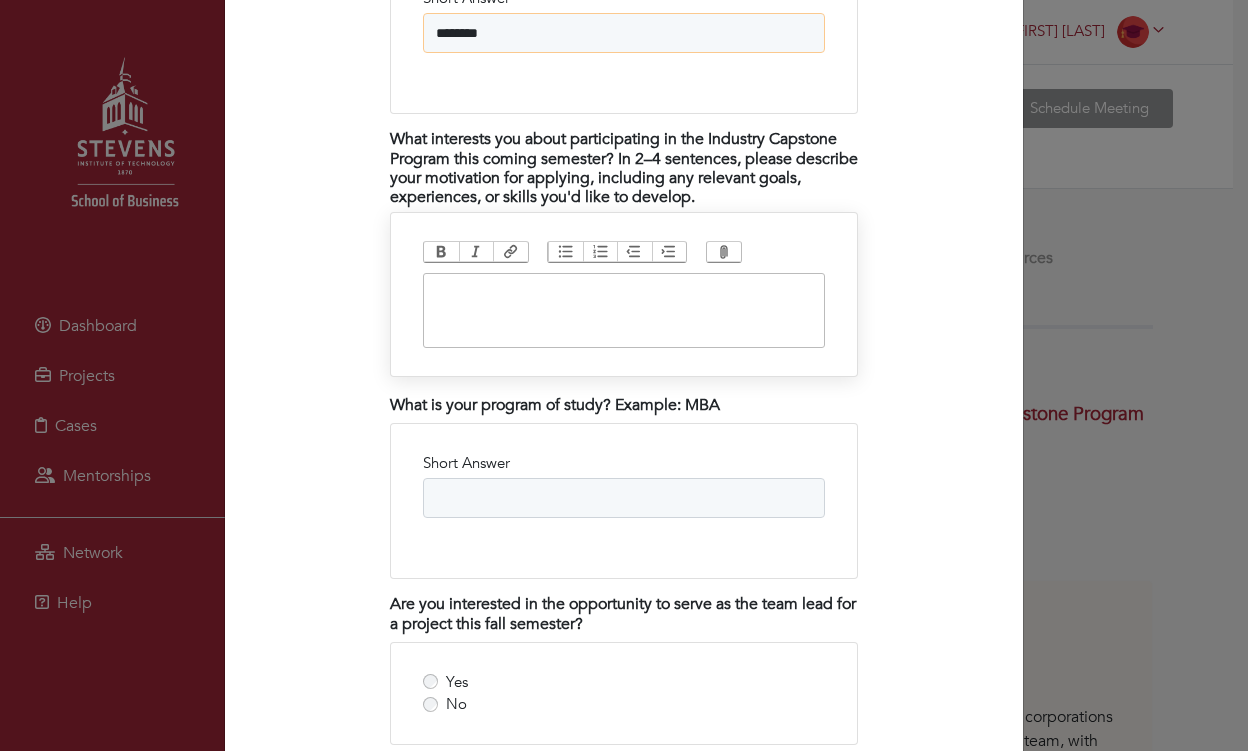 type on "********" 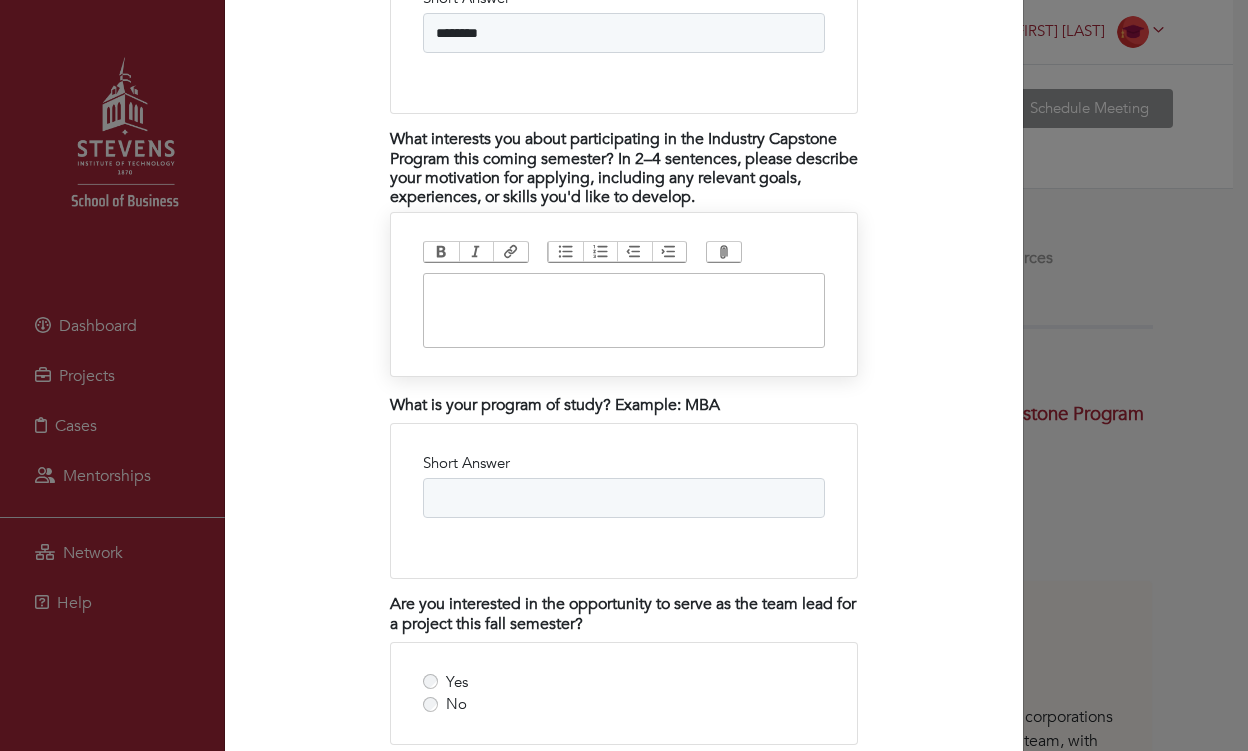 click at bounding box center [624, 310] 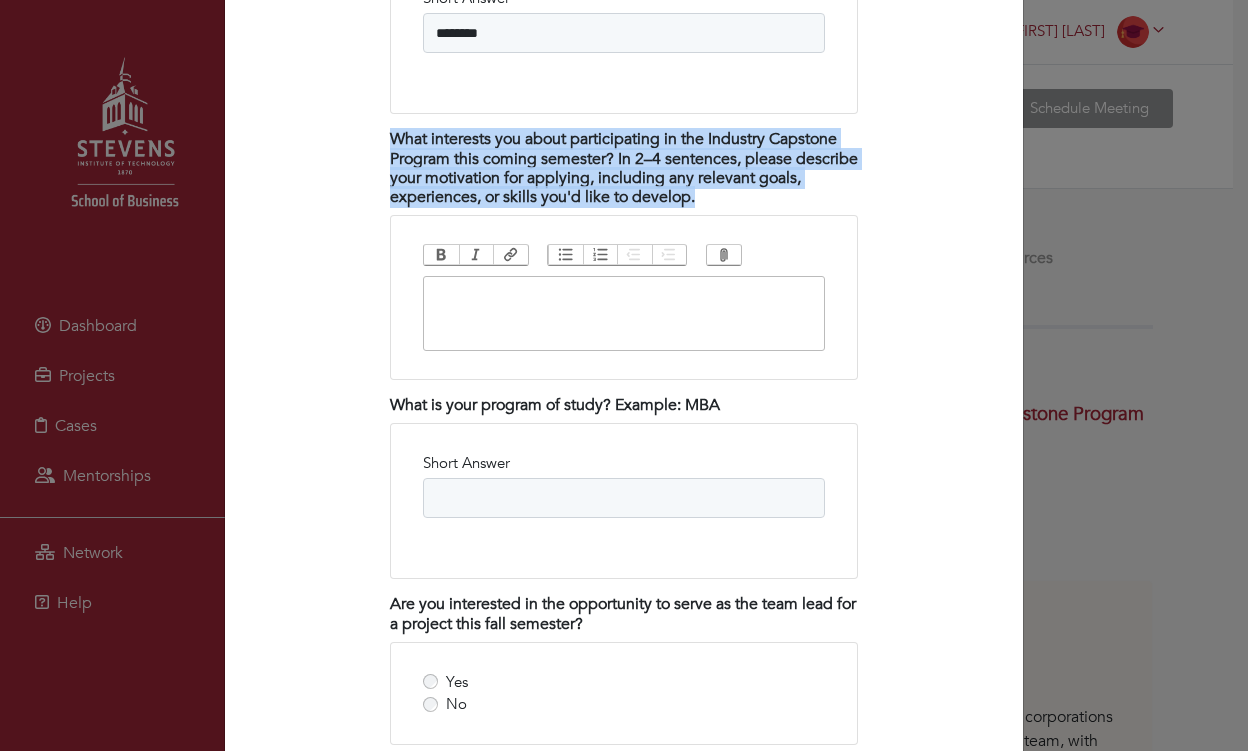 drag, startPoint x: 384, startPoint y: 119, endPoint x: 849, endPoint y: 174, distance: 468.2414 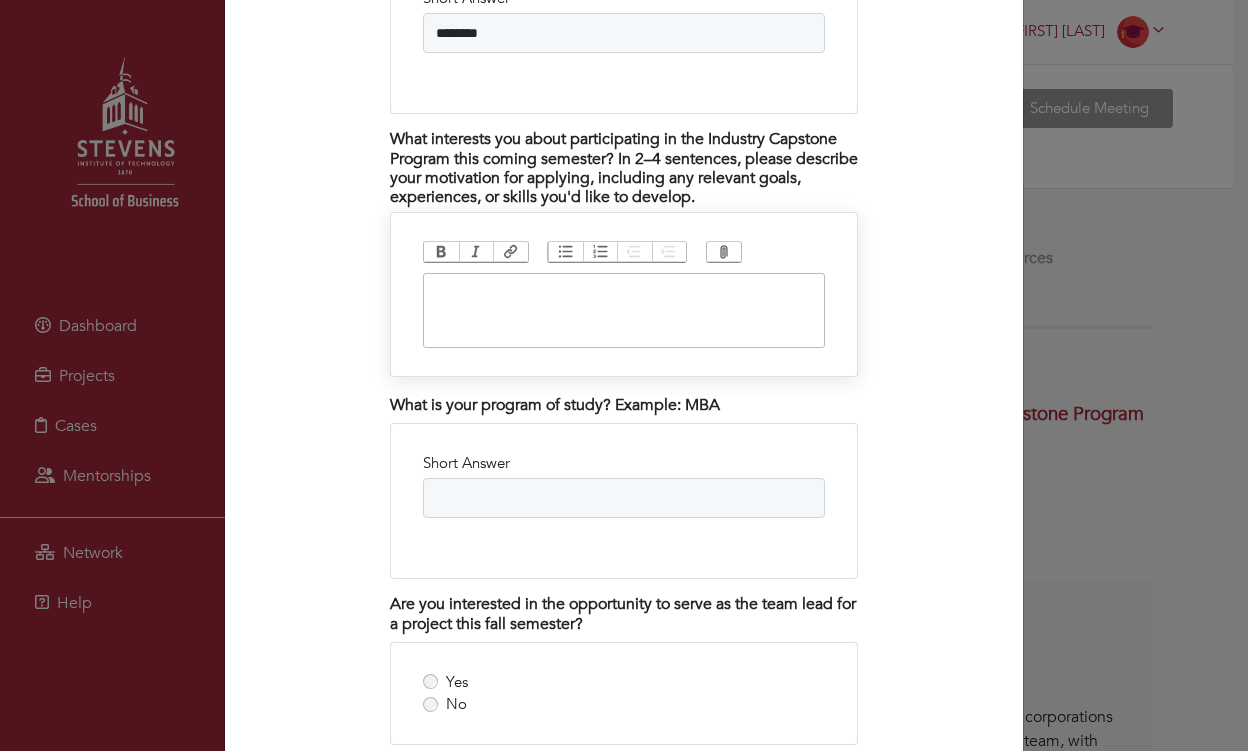 click at bounding box center [624, 310] 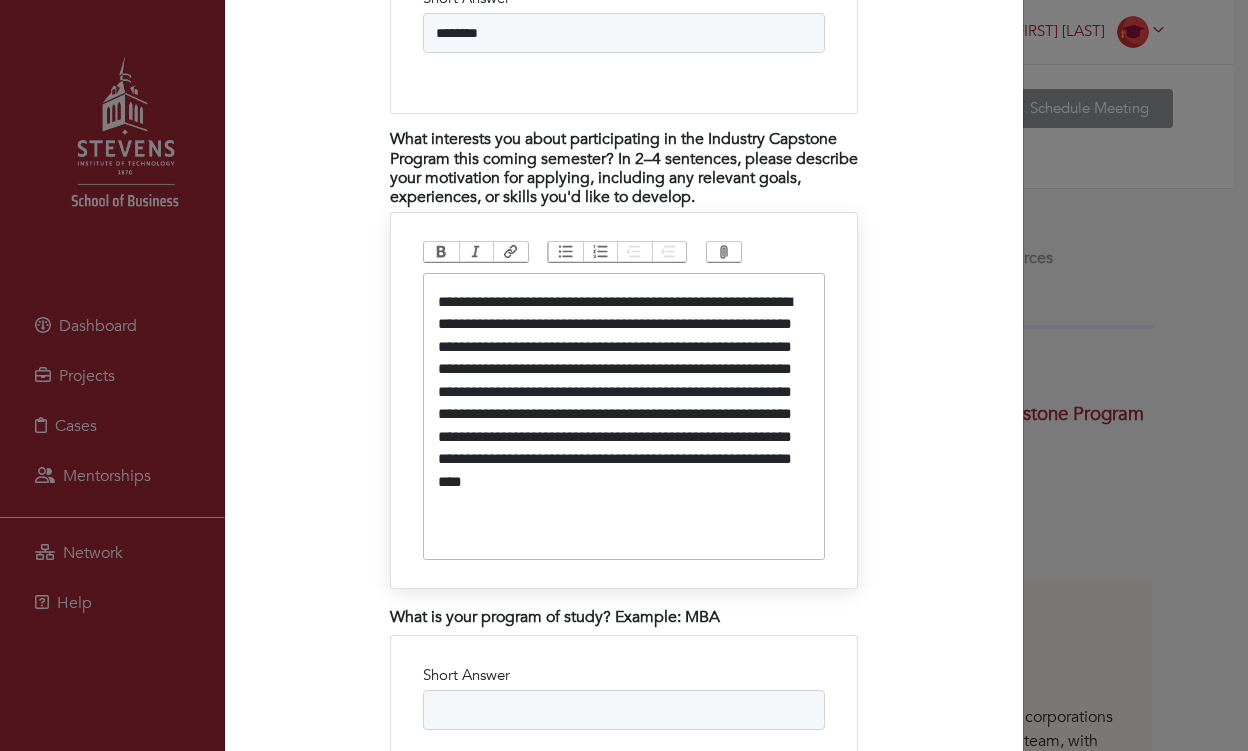 type on "**********" 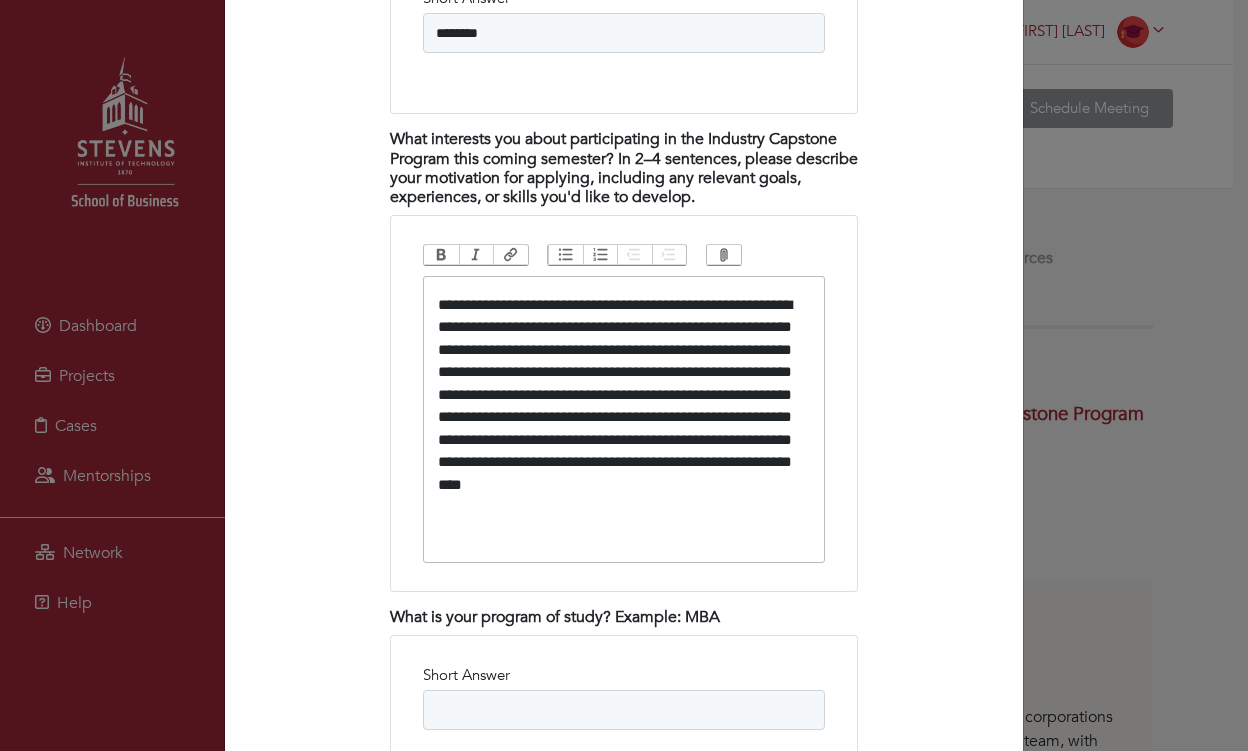 click on "Fall 2025 Industry Capstone Program
Return to Program Overview
Program Application
Fall 2025 Industry Capstone Program
Step 1
Fill out your application
Step 2
Monitor your application status
Name
Anush Jain
Project Preferences (Drag/Drop to change priority)
Building a GTM Strategy for AI-Enabled SaaS
LightRiver
Marketing Strategy Development for International Chess Academy" at bounding box center [624, 371] 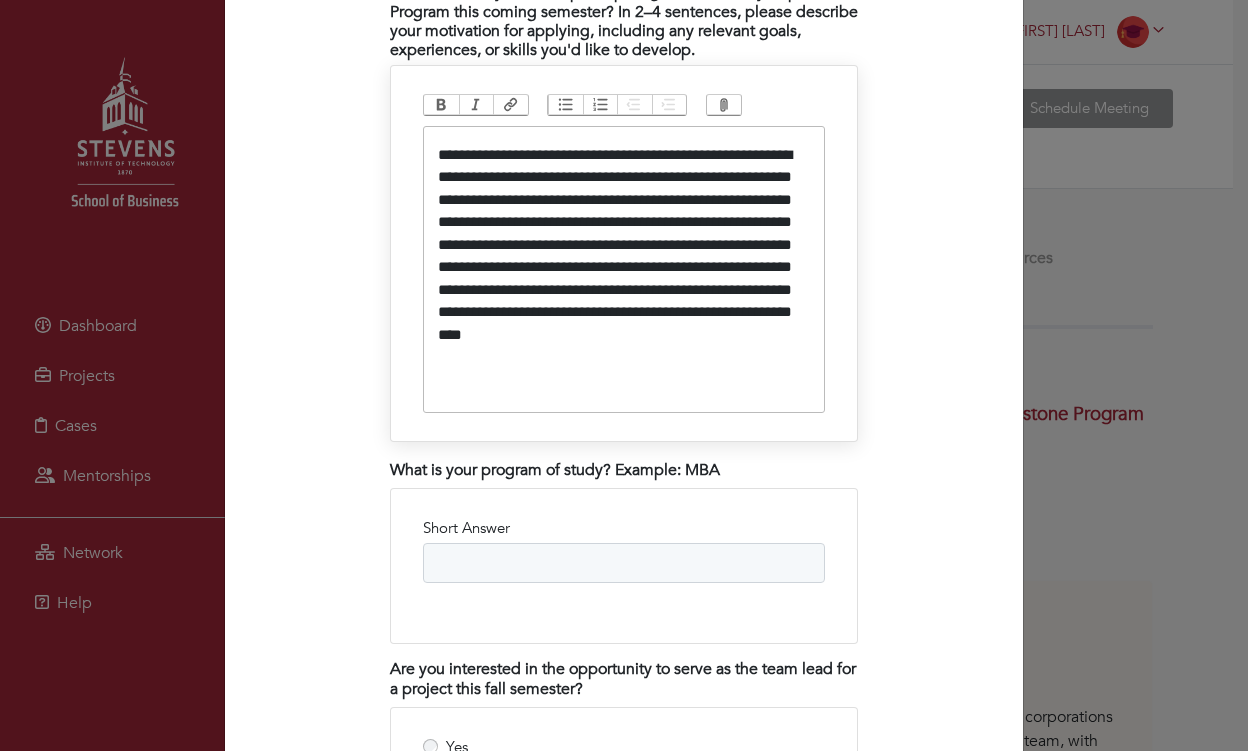 scroll, scrollTop: 2282, scrollLeft: 0, axis: vertical 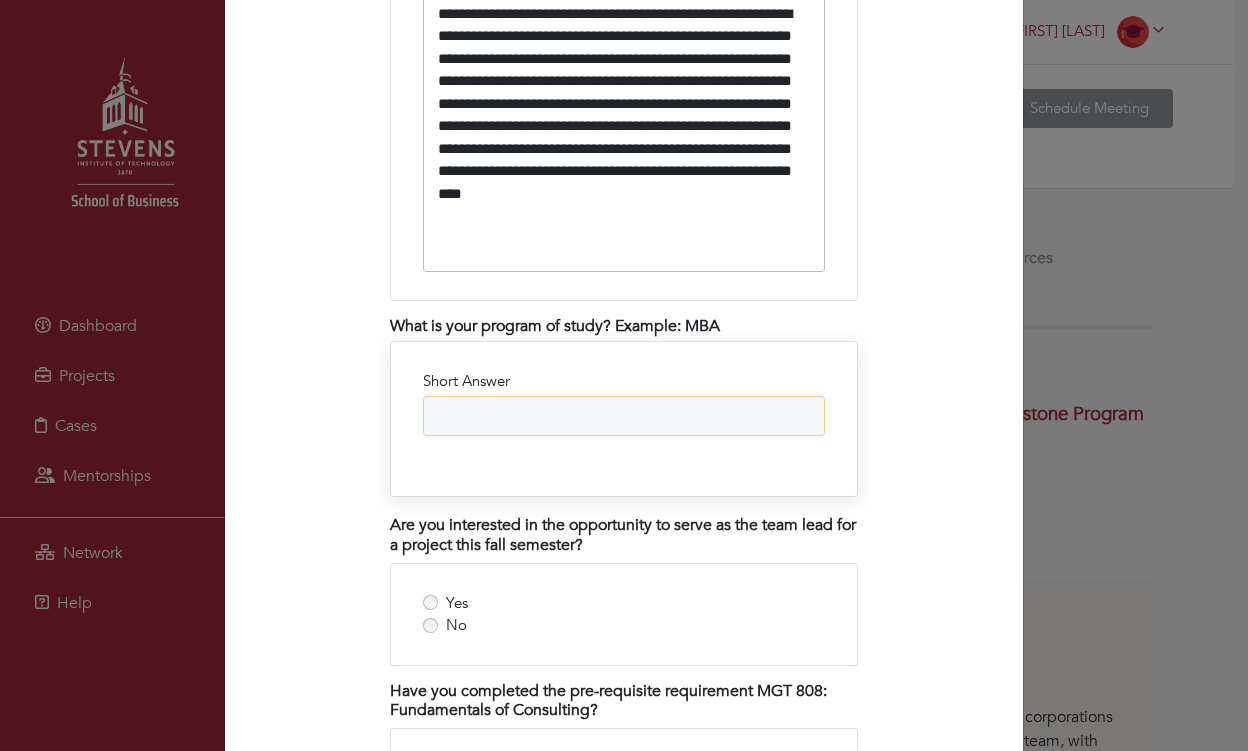 click on "Short Answer" at bounding box center [624, 416] 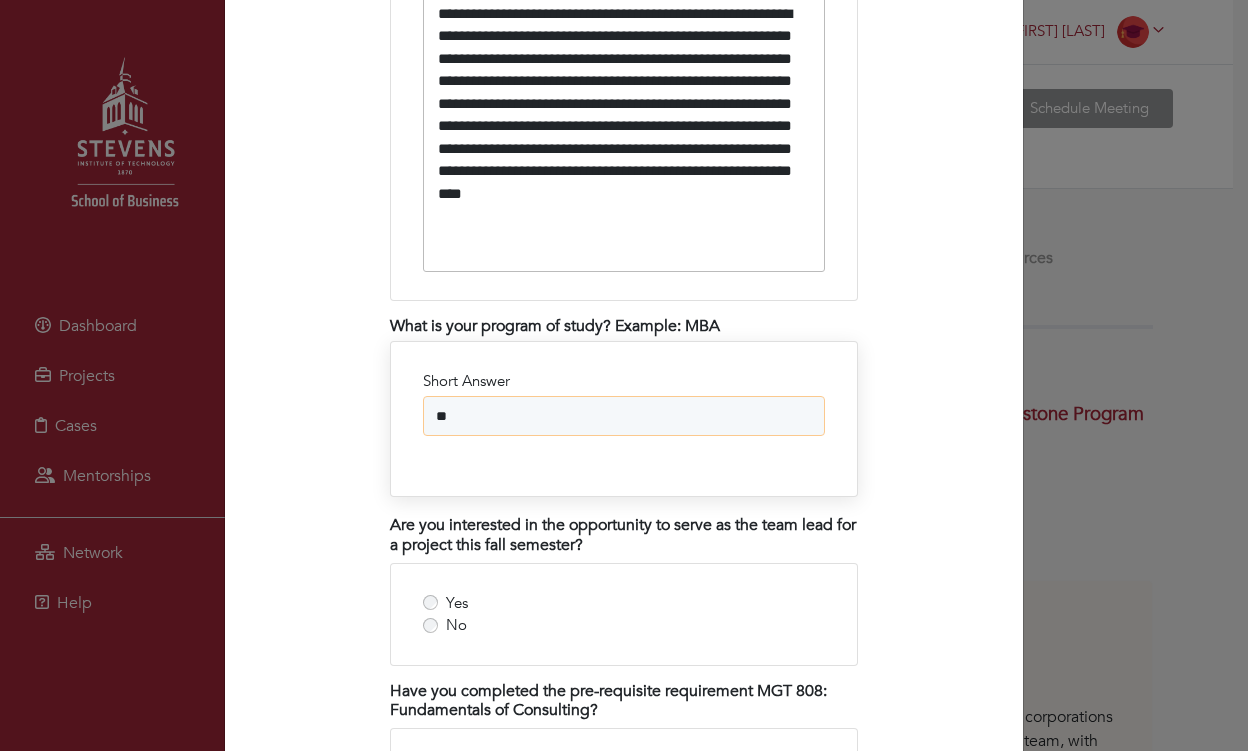 type on "*" 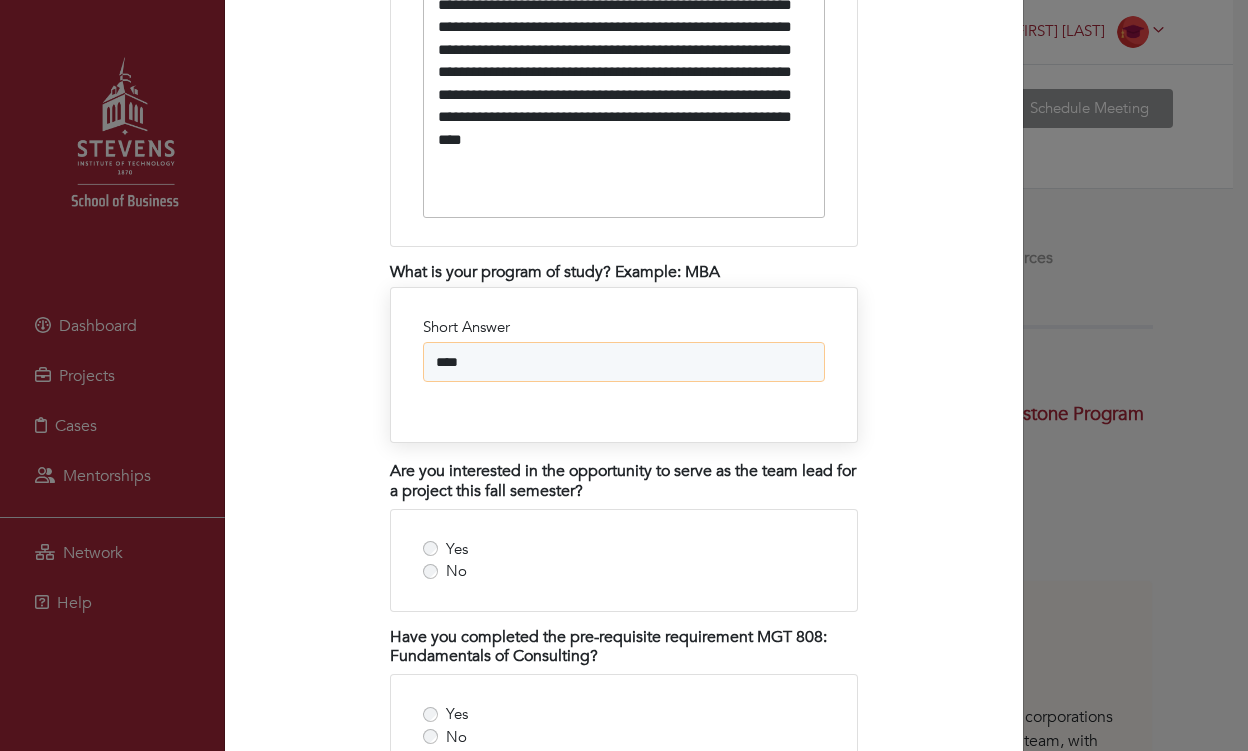 scroll, scrollTop: 2619, scrollLeft: 0, axis: vertical 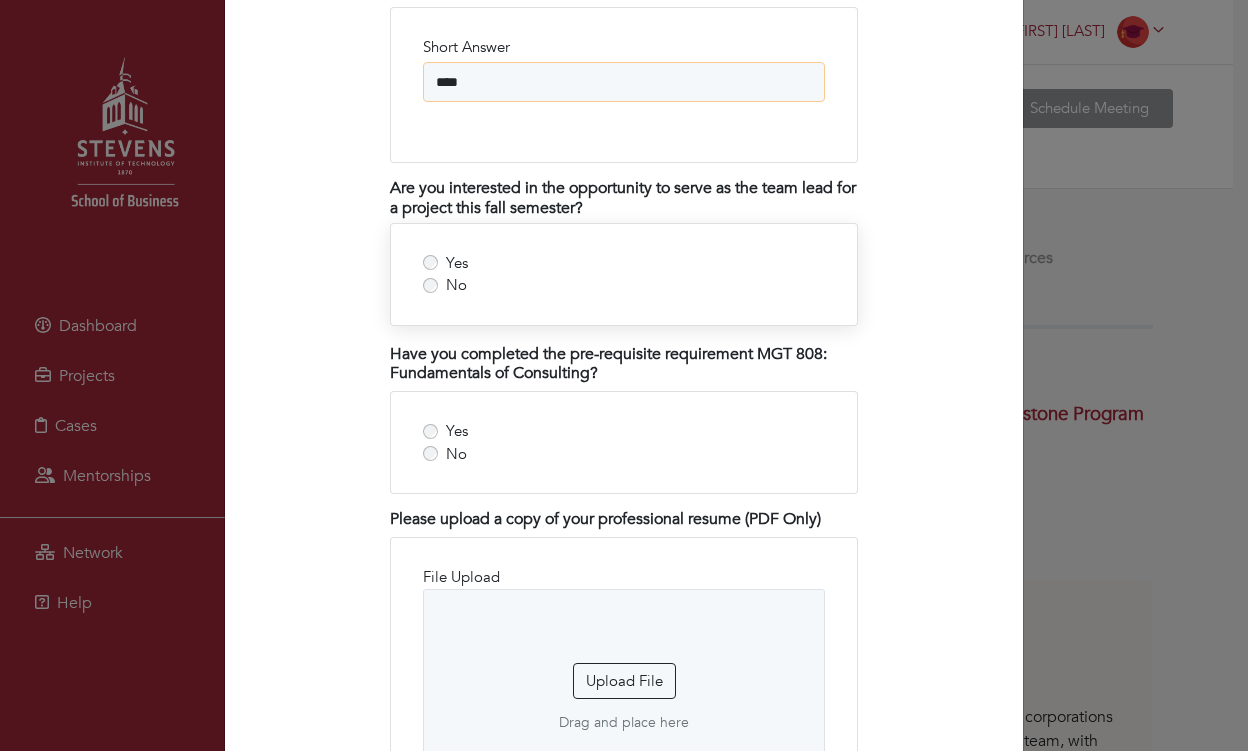 type on "****" 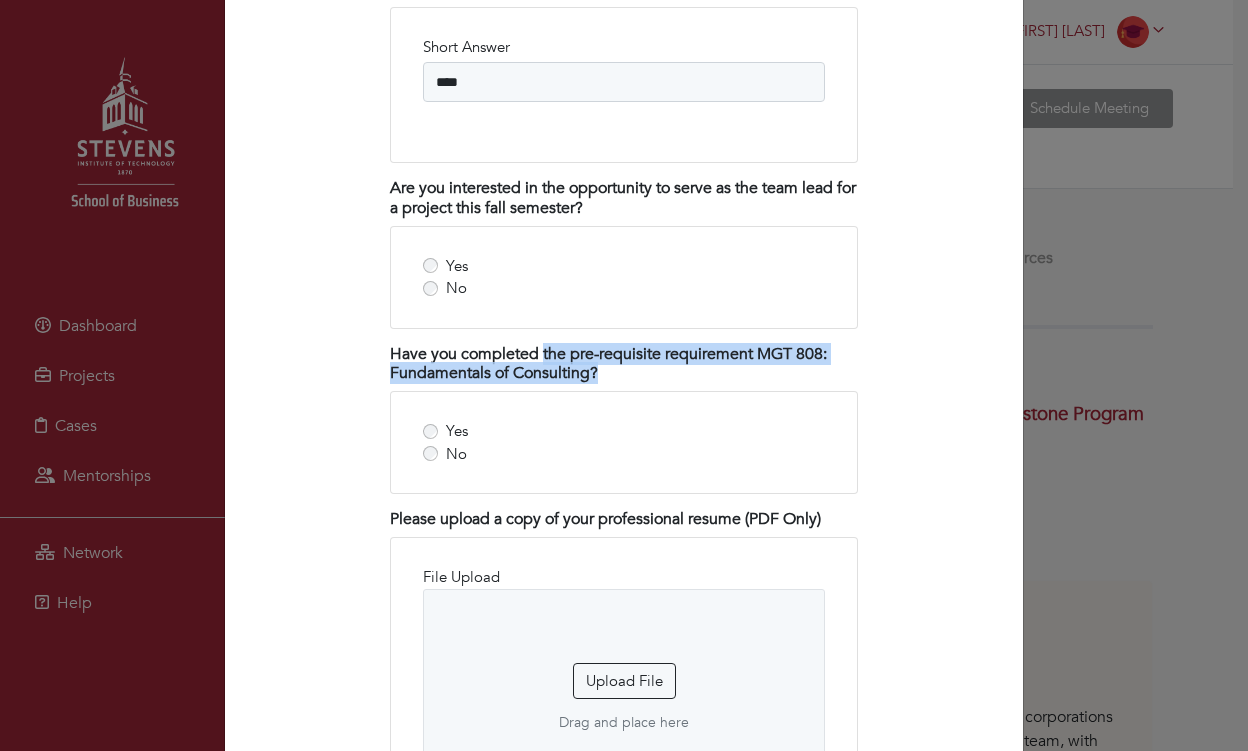 drag, startPoint x: 544, startPoint y: 336, endPoint x: 666, endPoint y: 360, distance: 124.33825 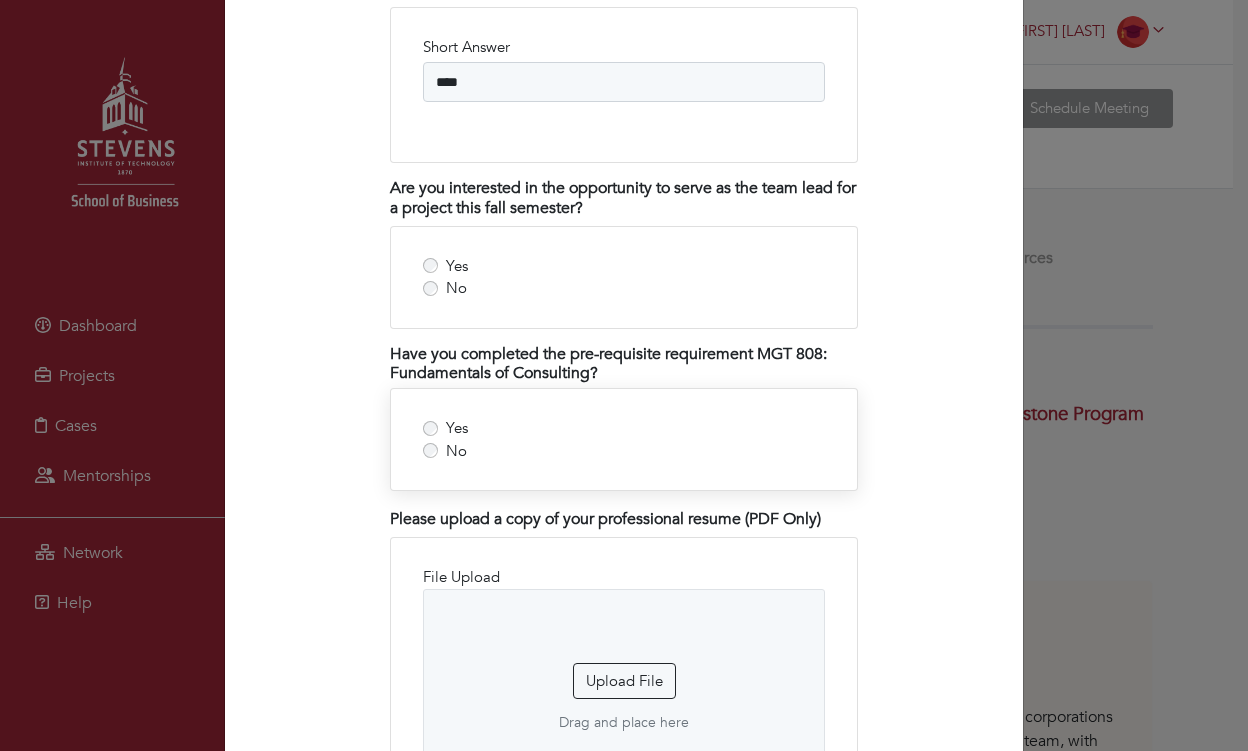 click on "Yes
No" at bounding box center [624, 439] 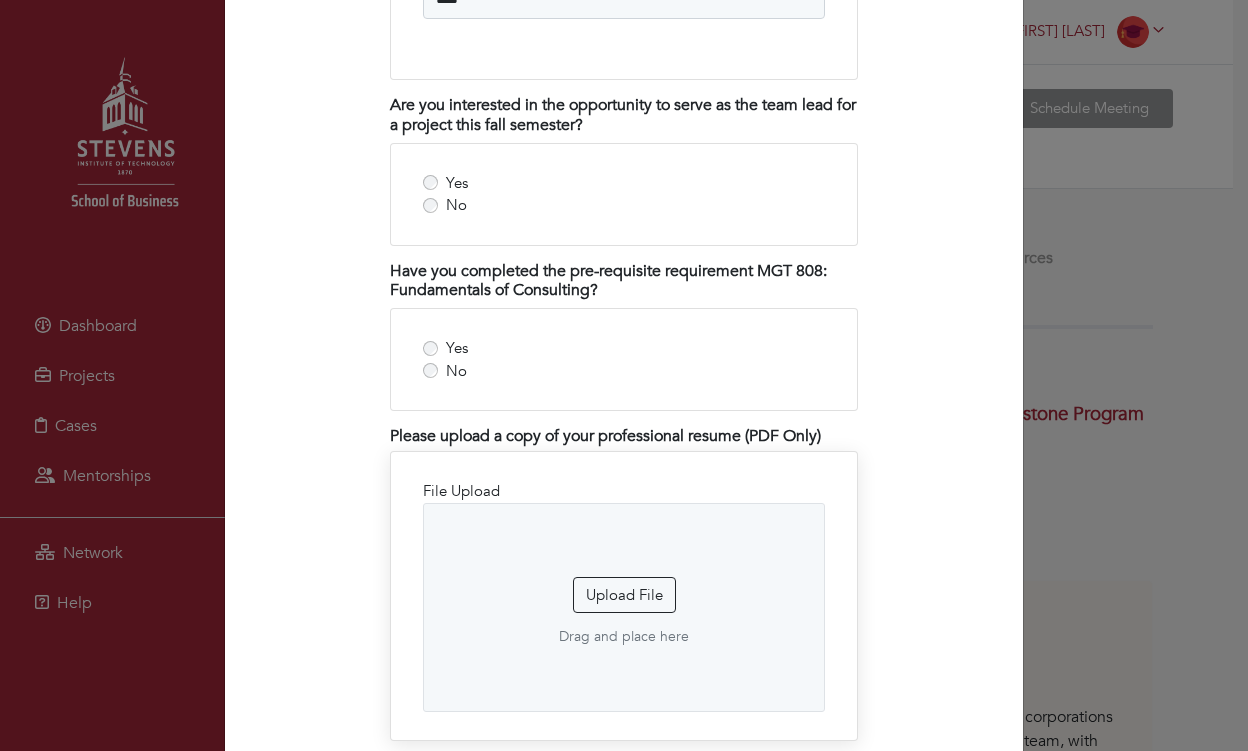 scroll, scrollTop: 2839, scrollLeft: 0, axis: vertical 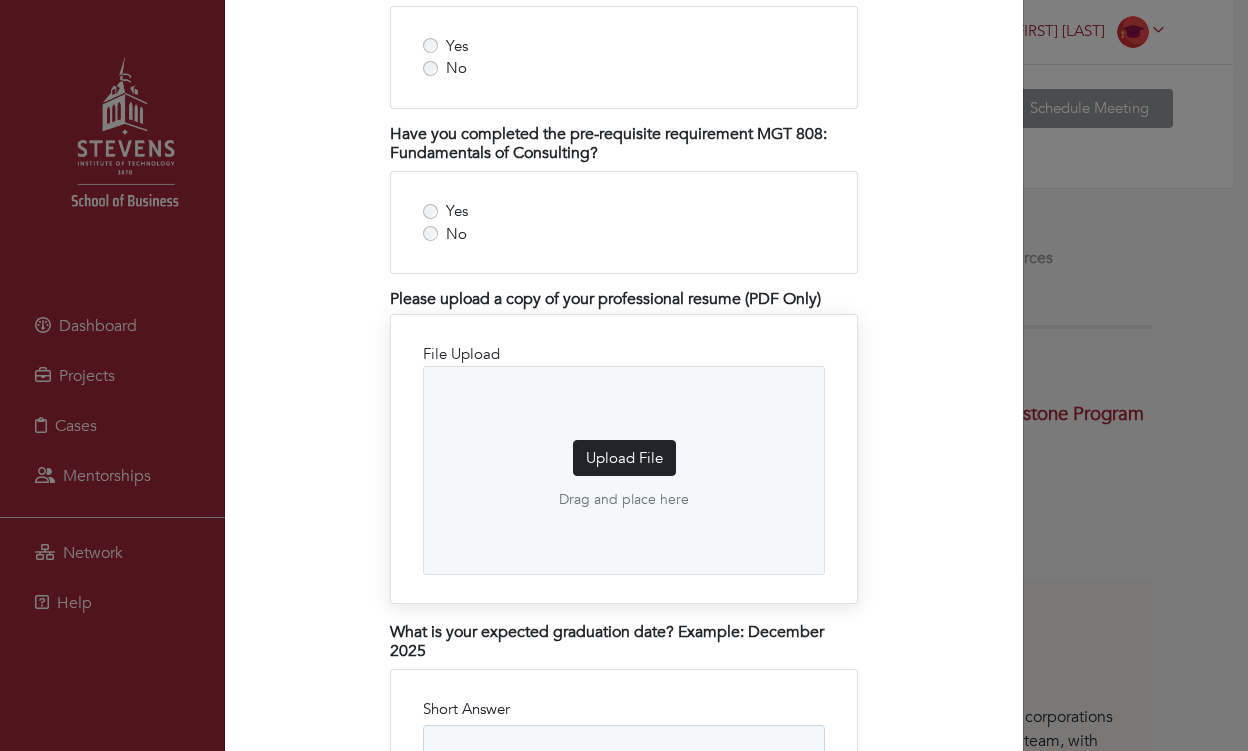 click on "Upload File" at bounding box center [624, 458] 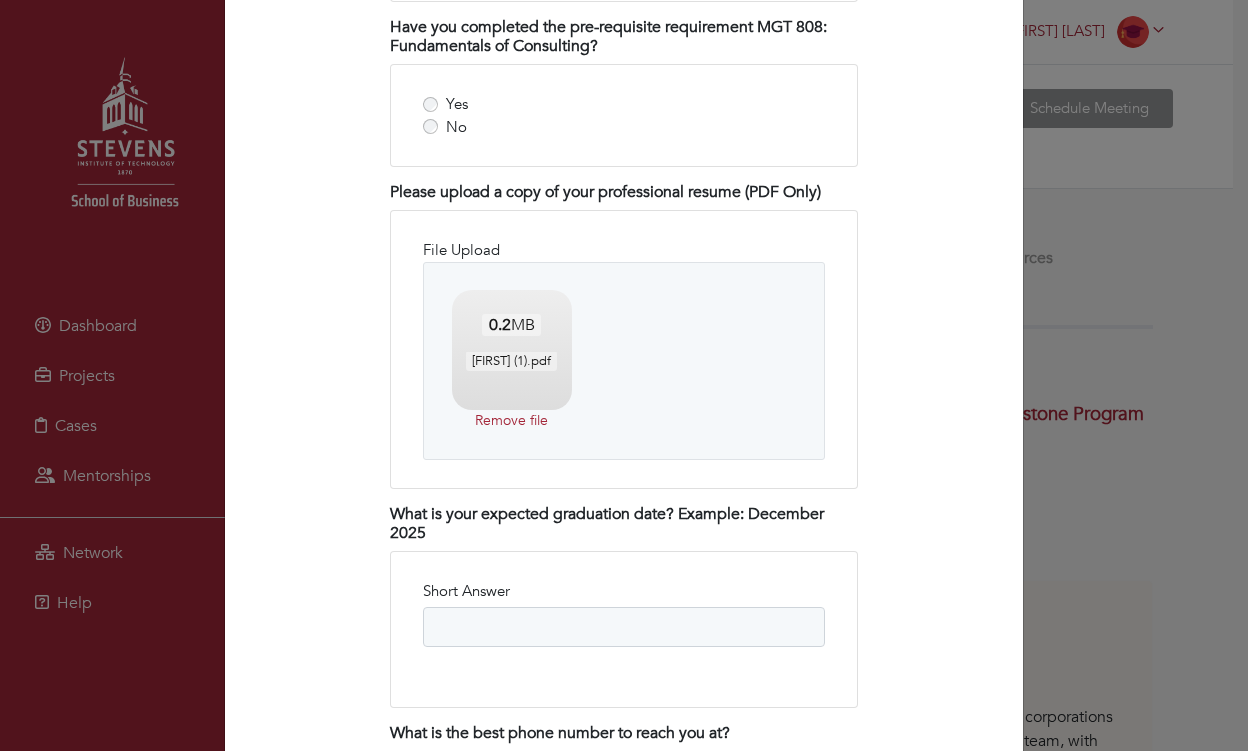 scroll, scrollTop: 2966, scrollLeft: 0, axis: vertical 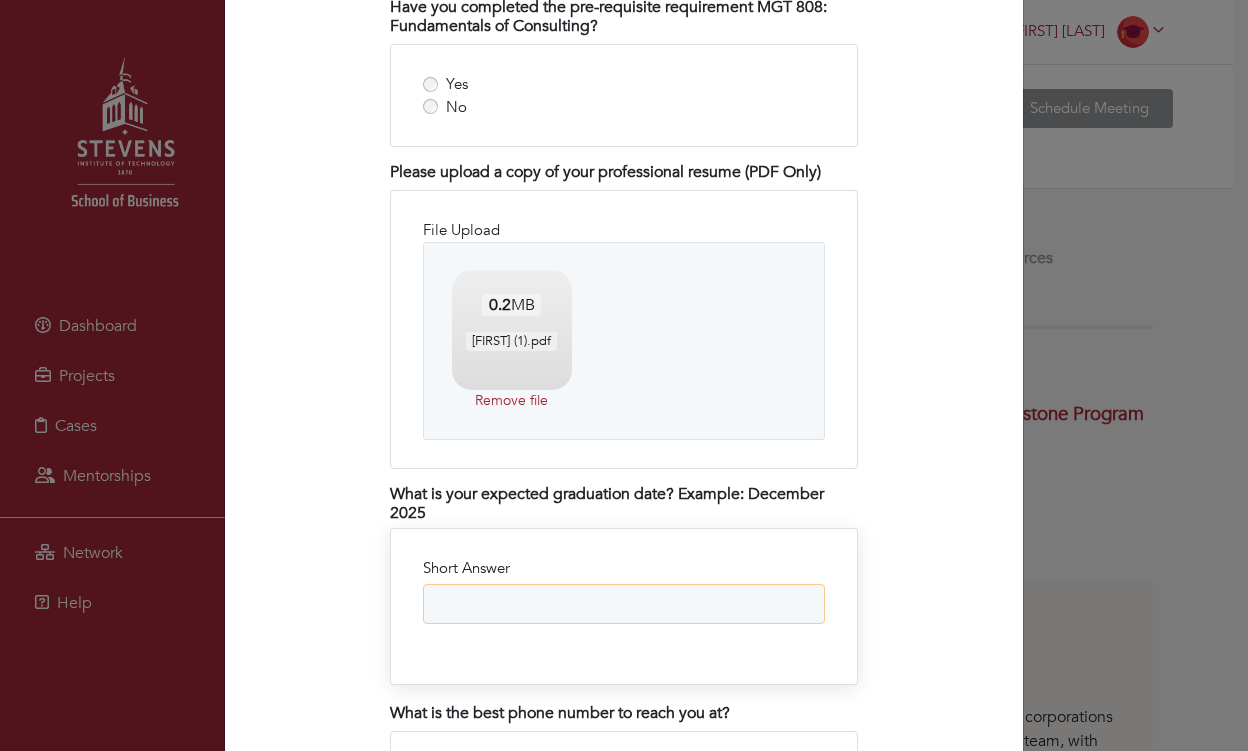 click on "Short Answer" at bounding box center [624, 604] 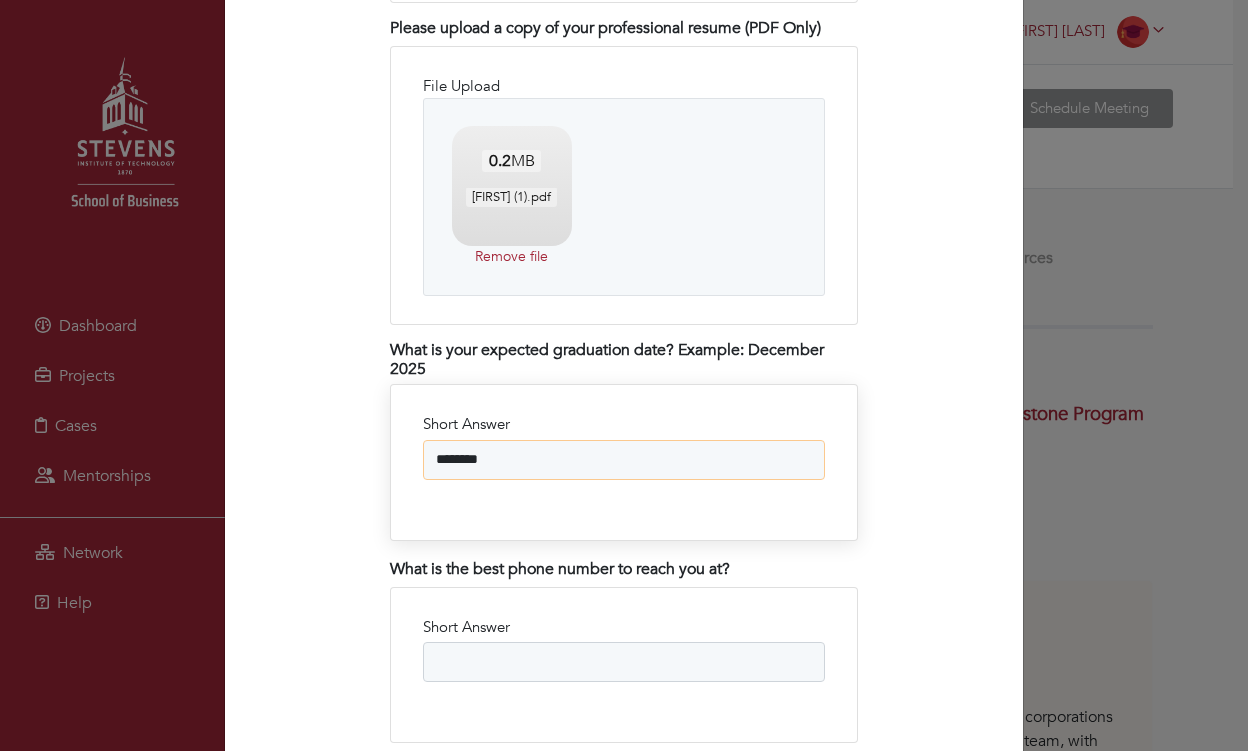 scroll, scrollTop: 3458, scrollLeft: 0, axis: vertical 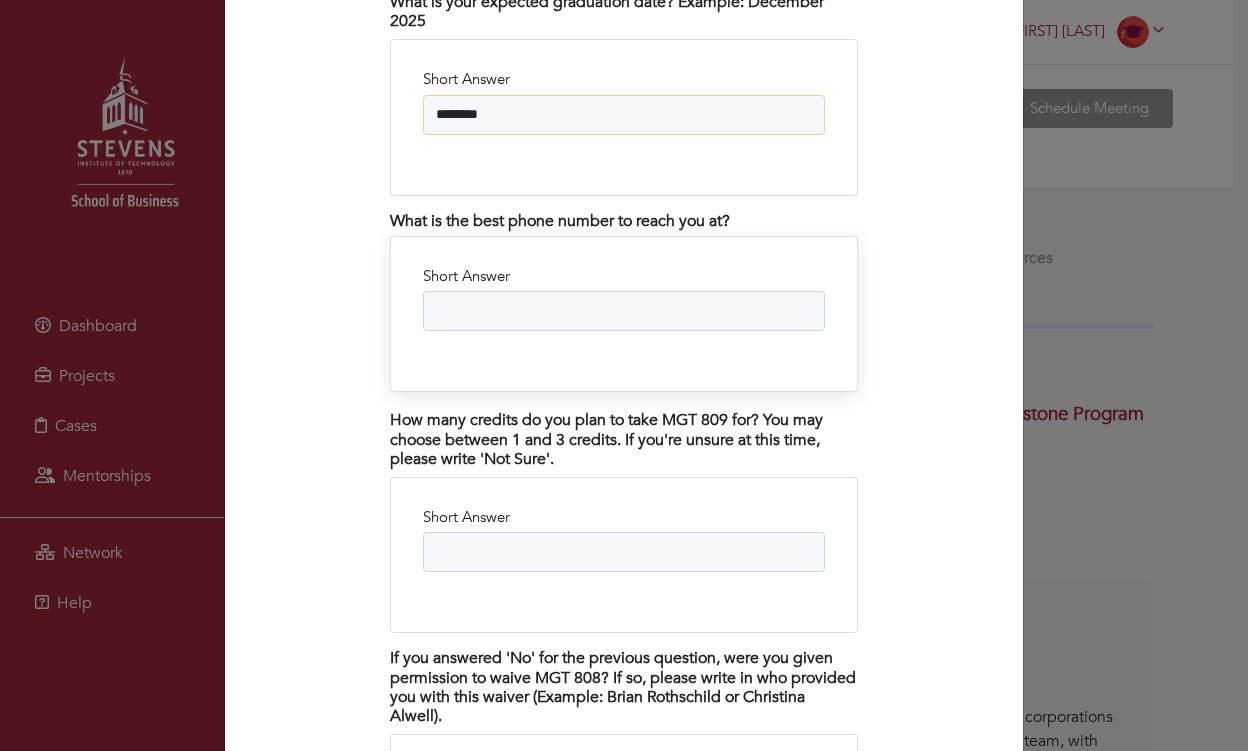 type on "********" 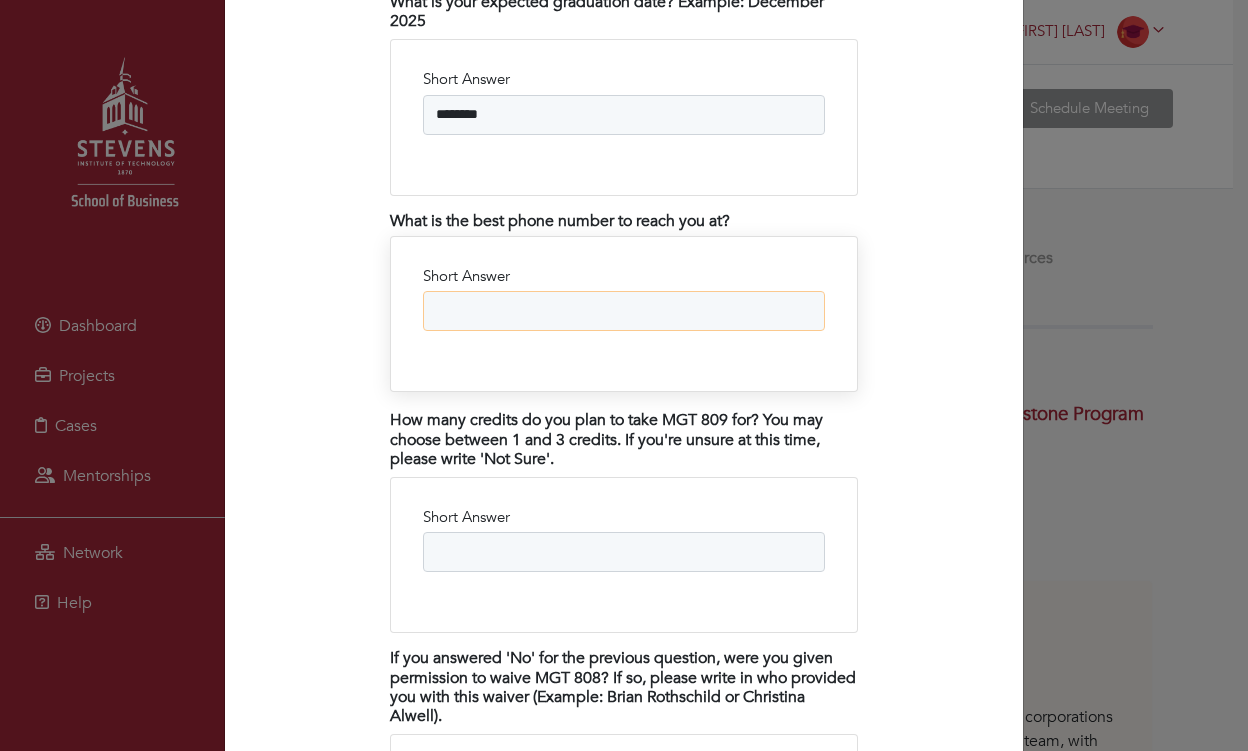 click on "Short Answer" at bounding box center [624, 311] 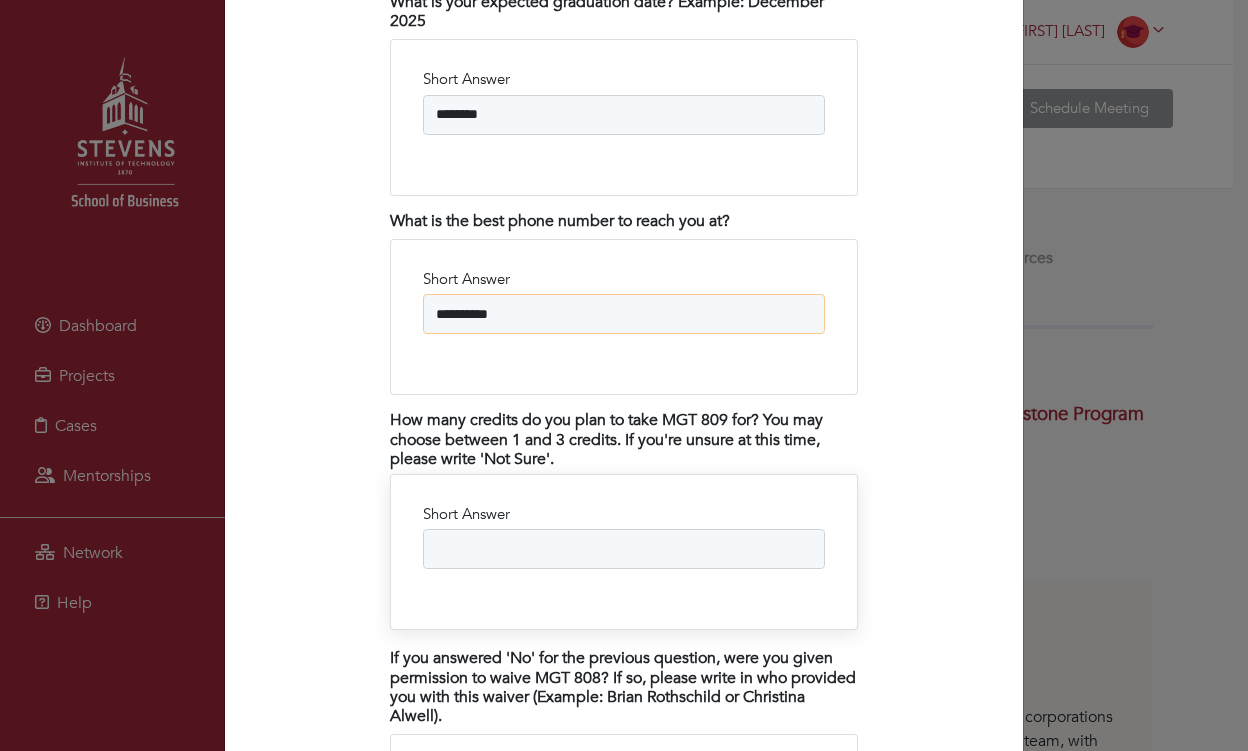 type on "**********" 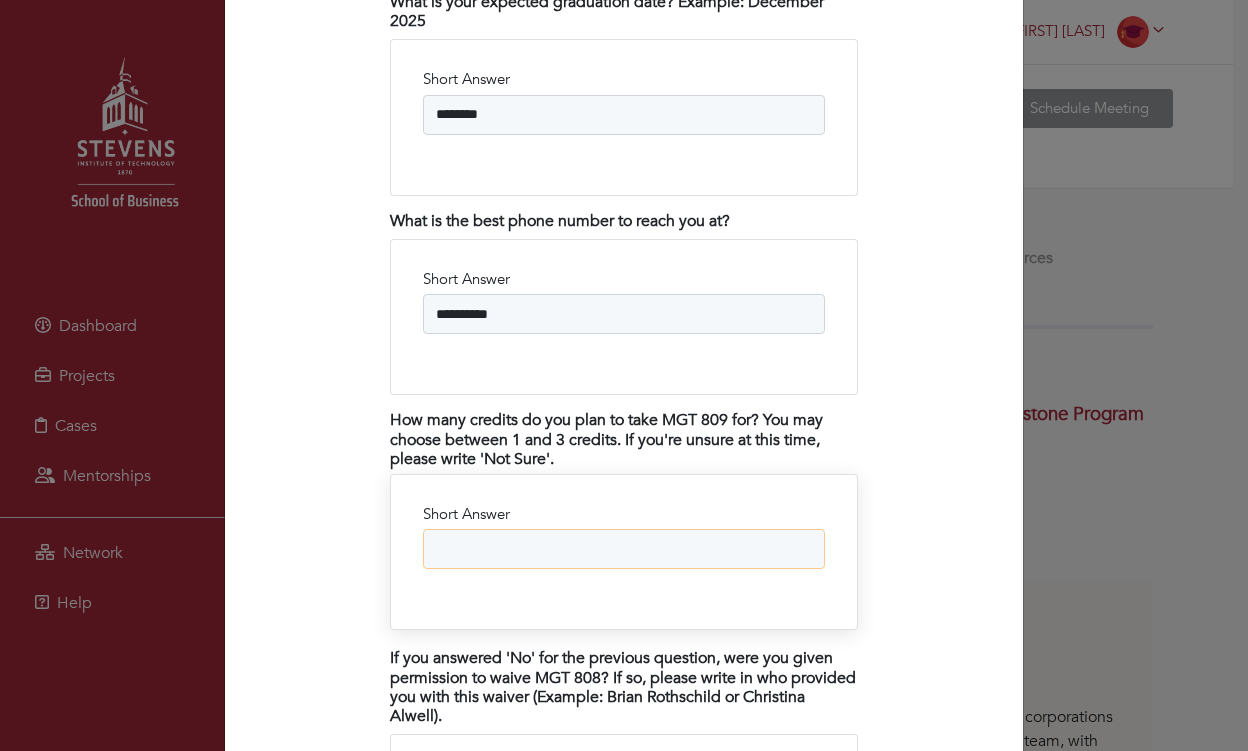 click on "Short Answer" at bounding box center [624, 549] 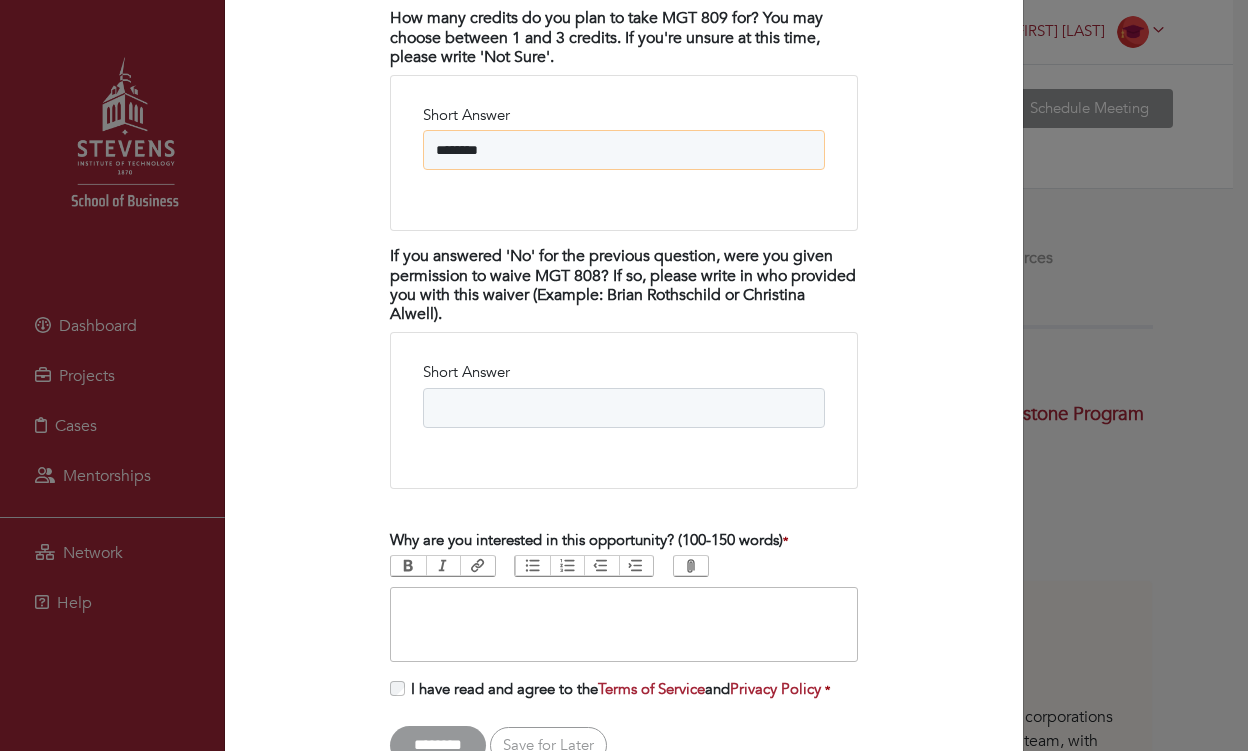scroll, scrollTop: 3908, scrollLeft: 0, axis: vertical 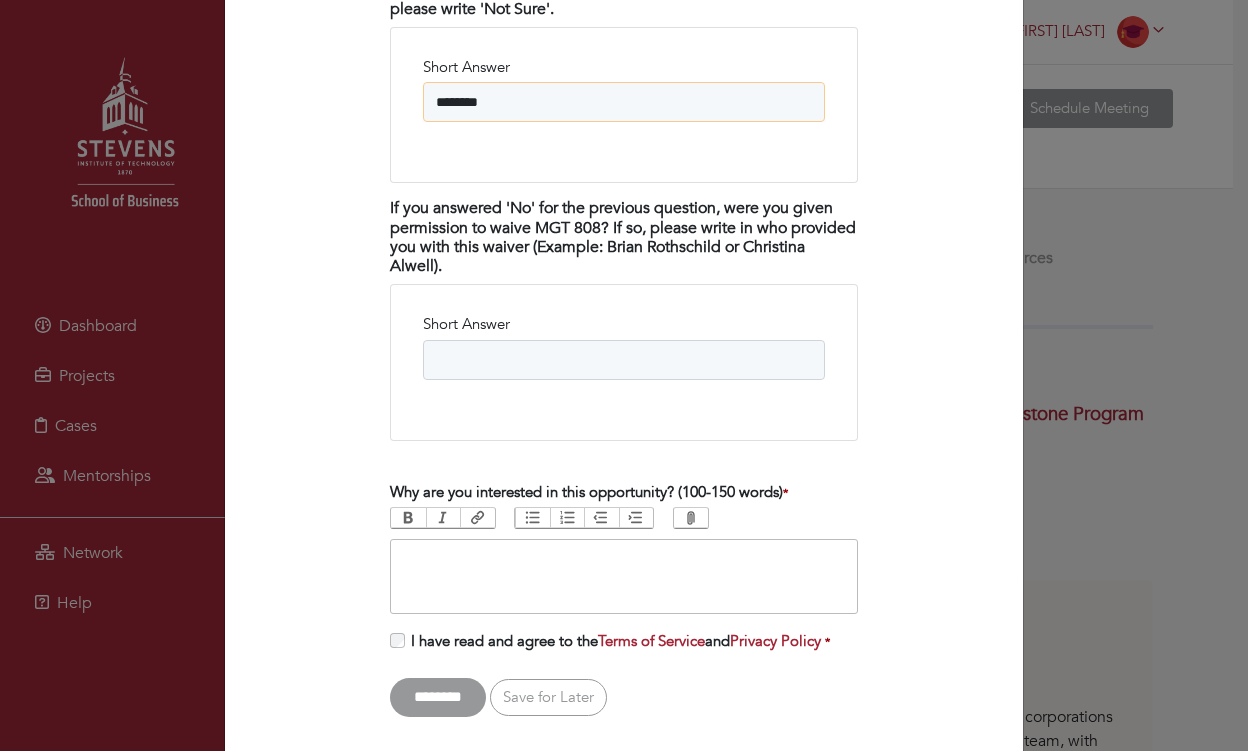 type on "********" 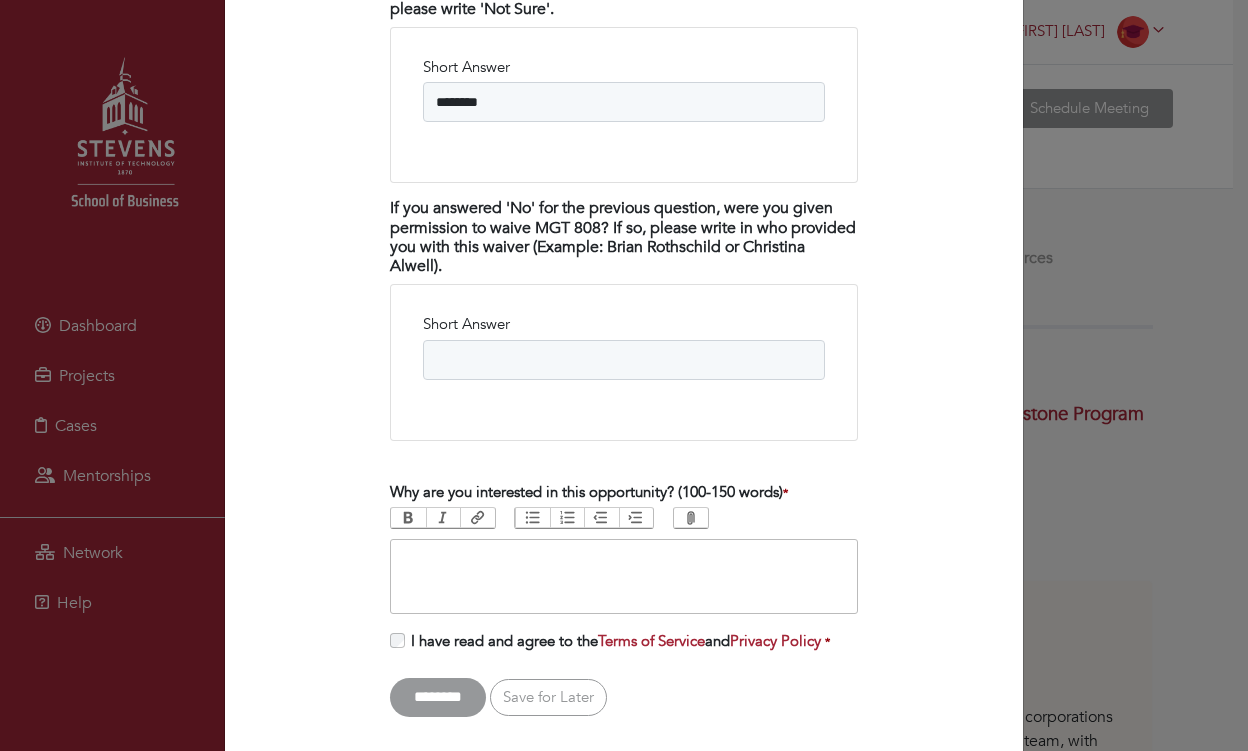 click at bounding box center [624, 576] 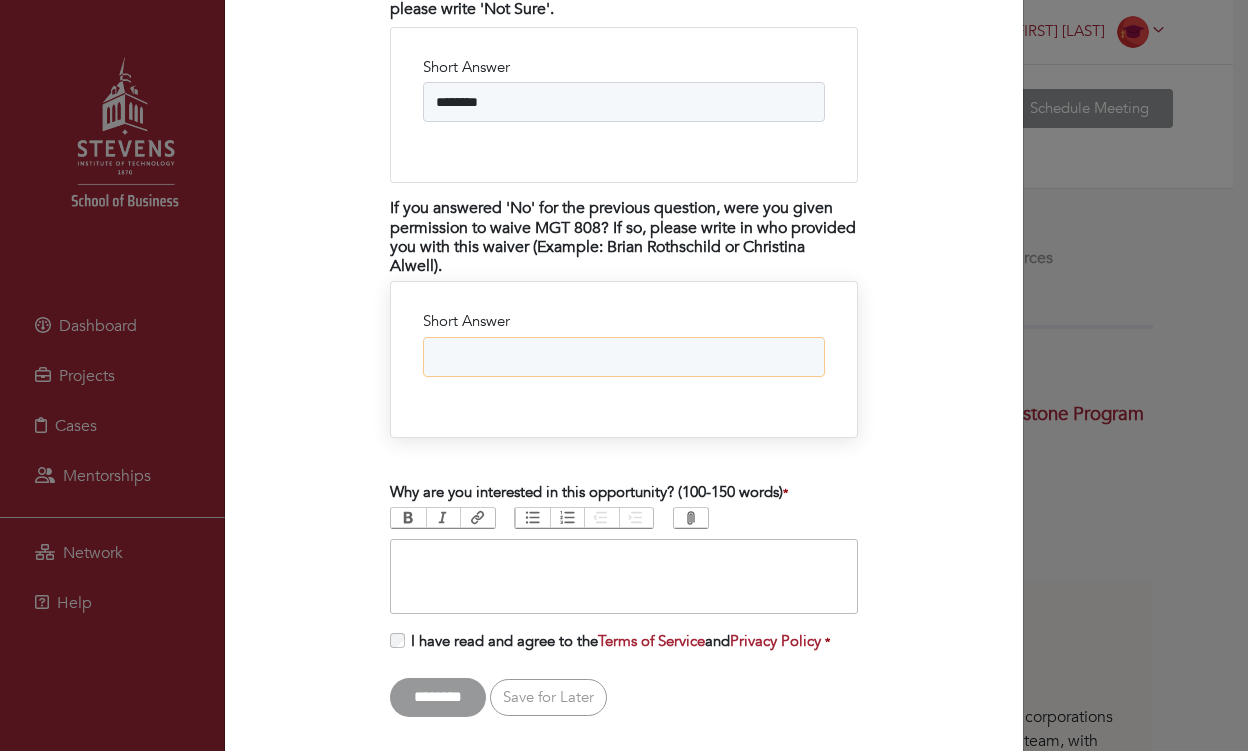click on "Short Answer" at bounding box center (624, 357) 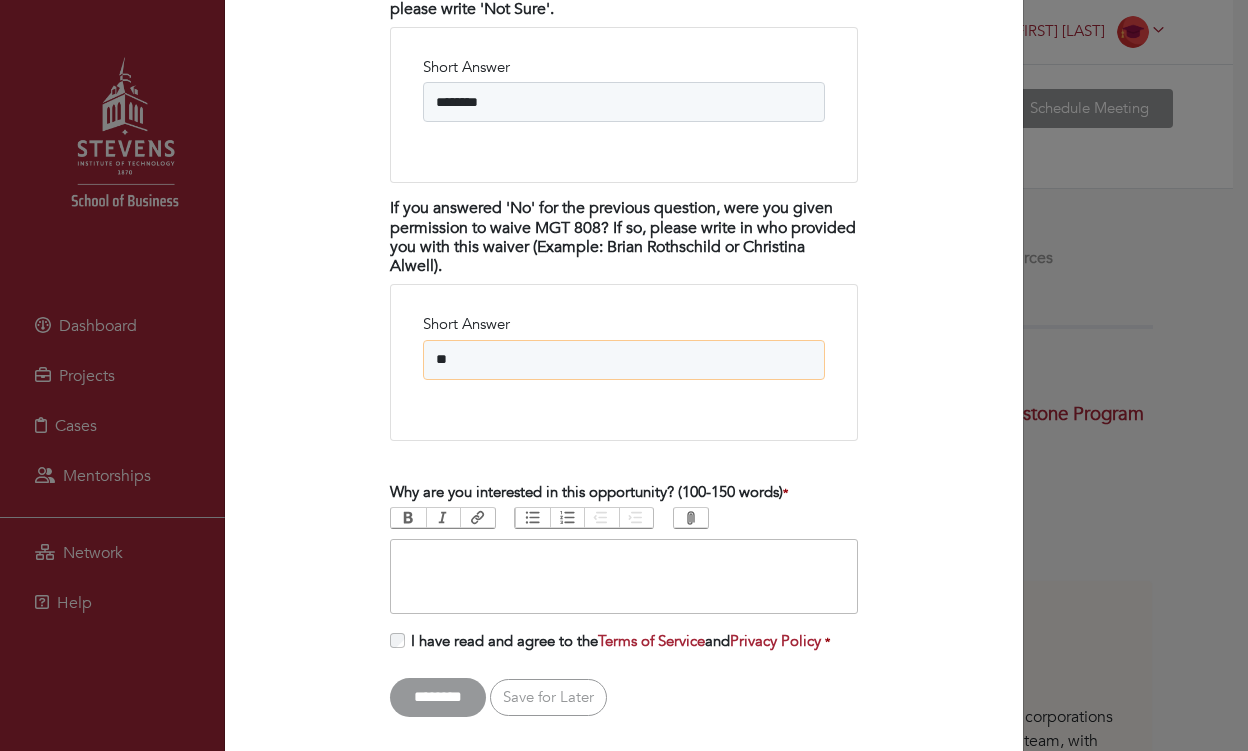 type on "**" 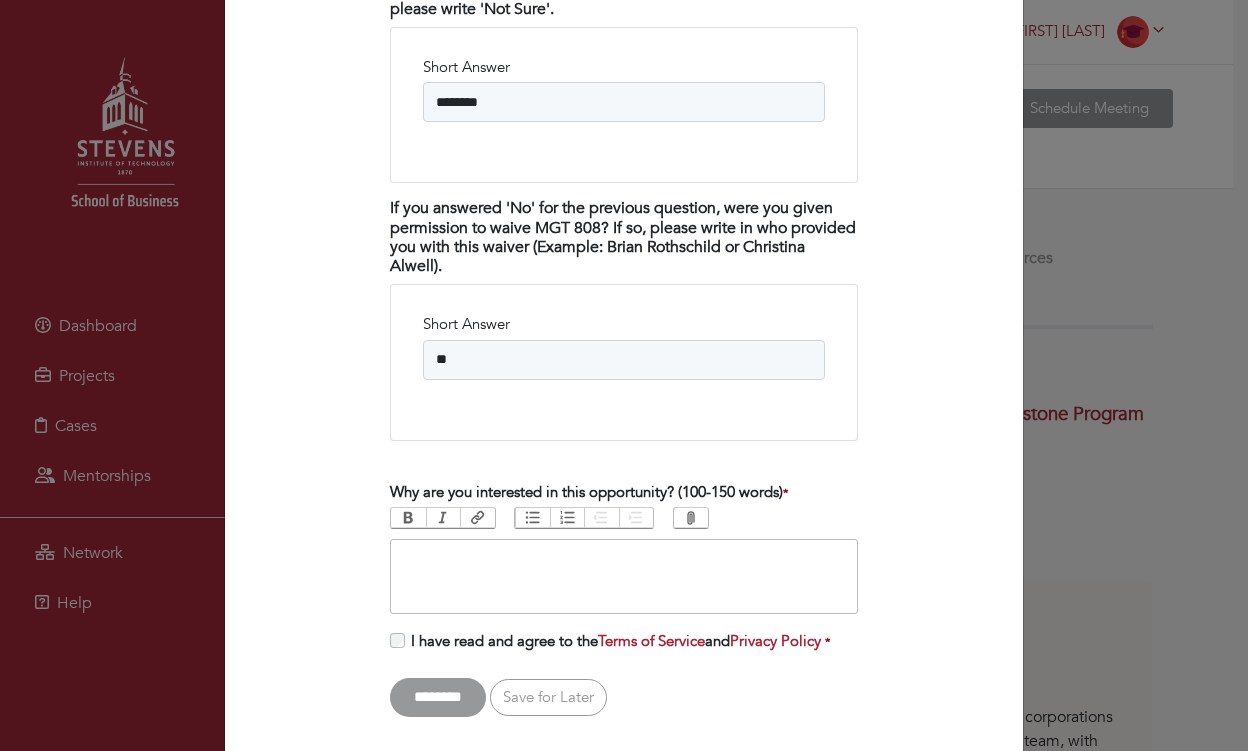 click at bounding box center [624, 576] 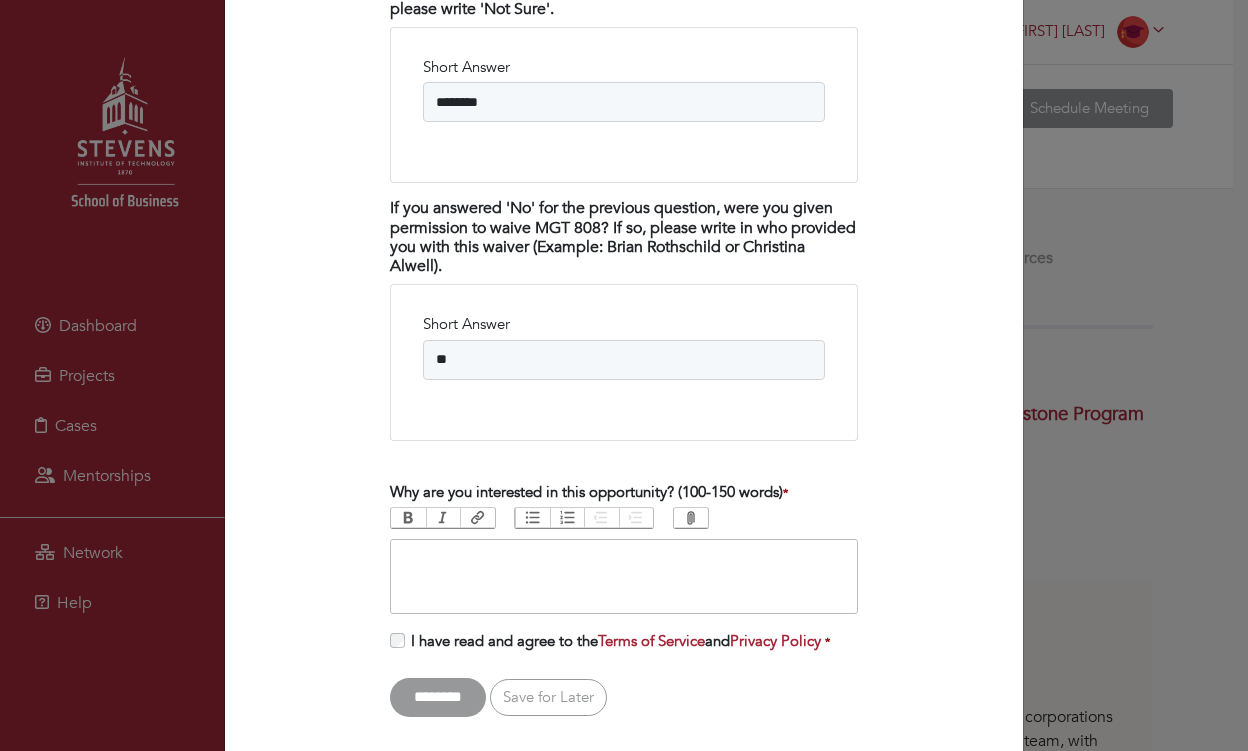 paste on "**********" 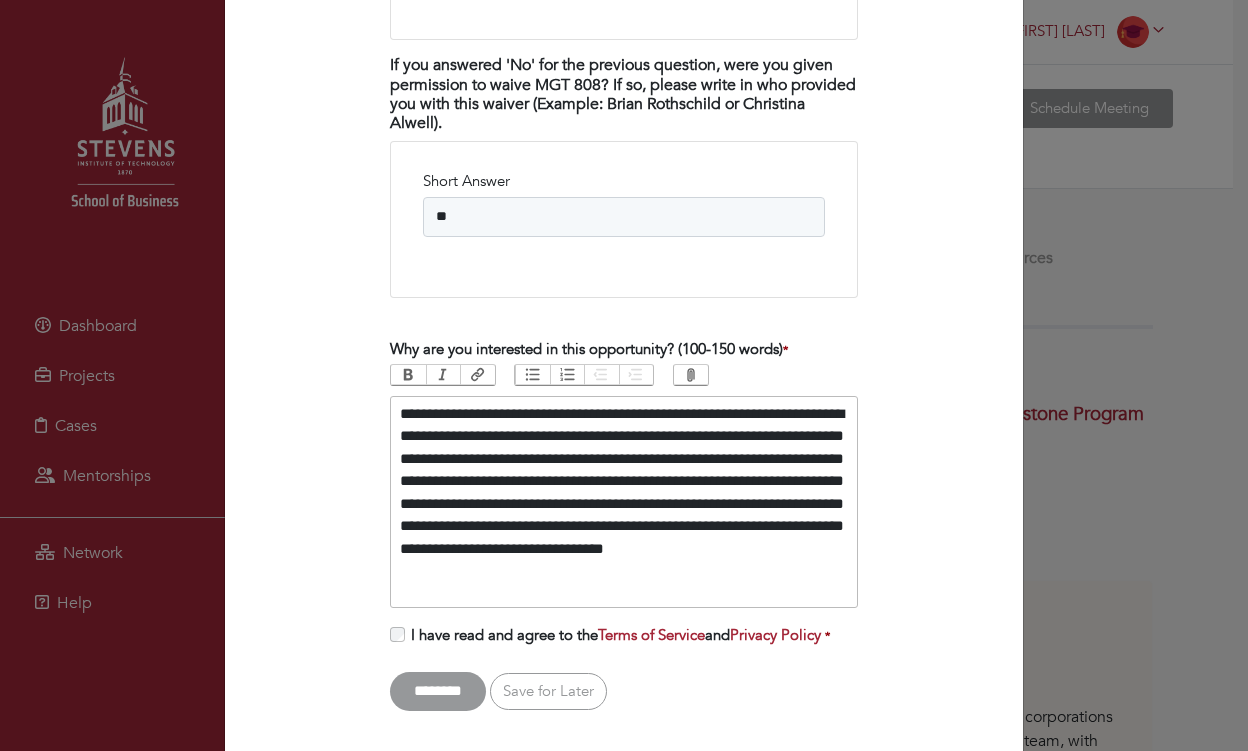 scroll, scrollTop: 4085, scrollLeft: 0, axis: vertical 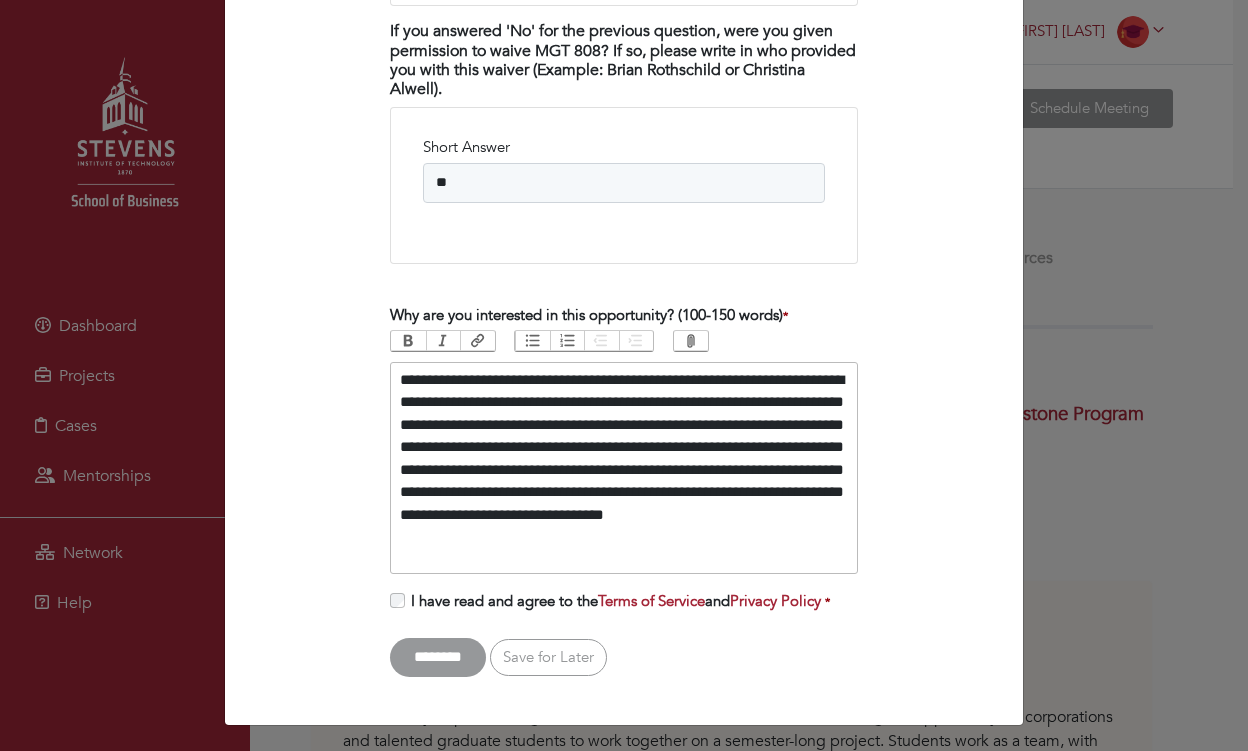 click on "********" at bounding box center [438, 657] 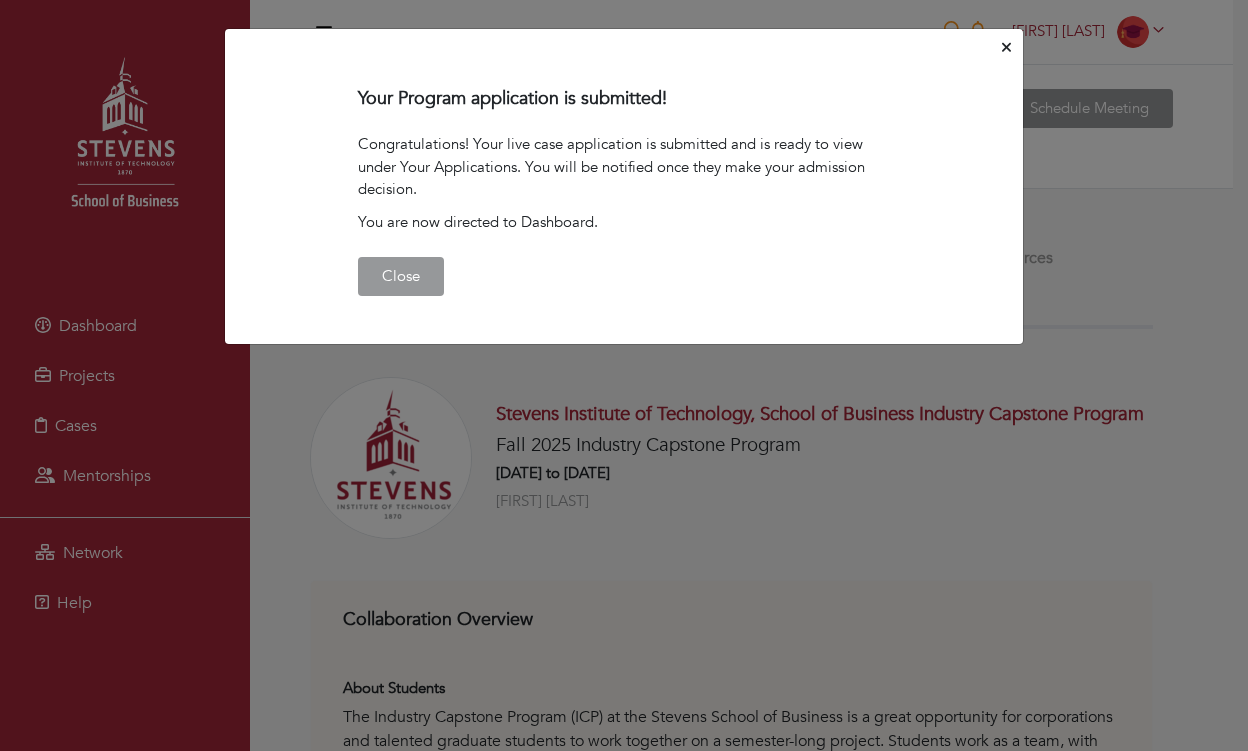 scroll, scrollTop: 0, scrollLeft: 0, axis: both 